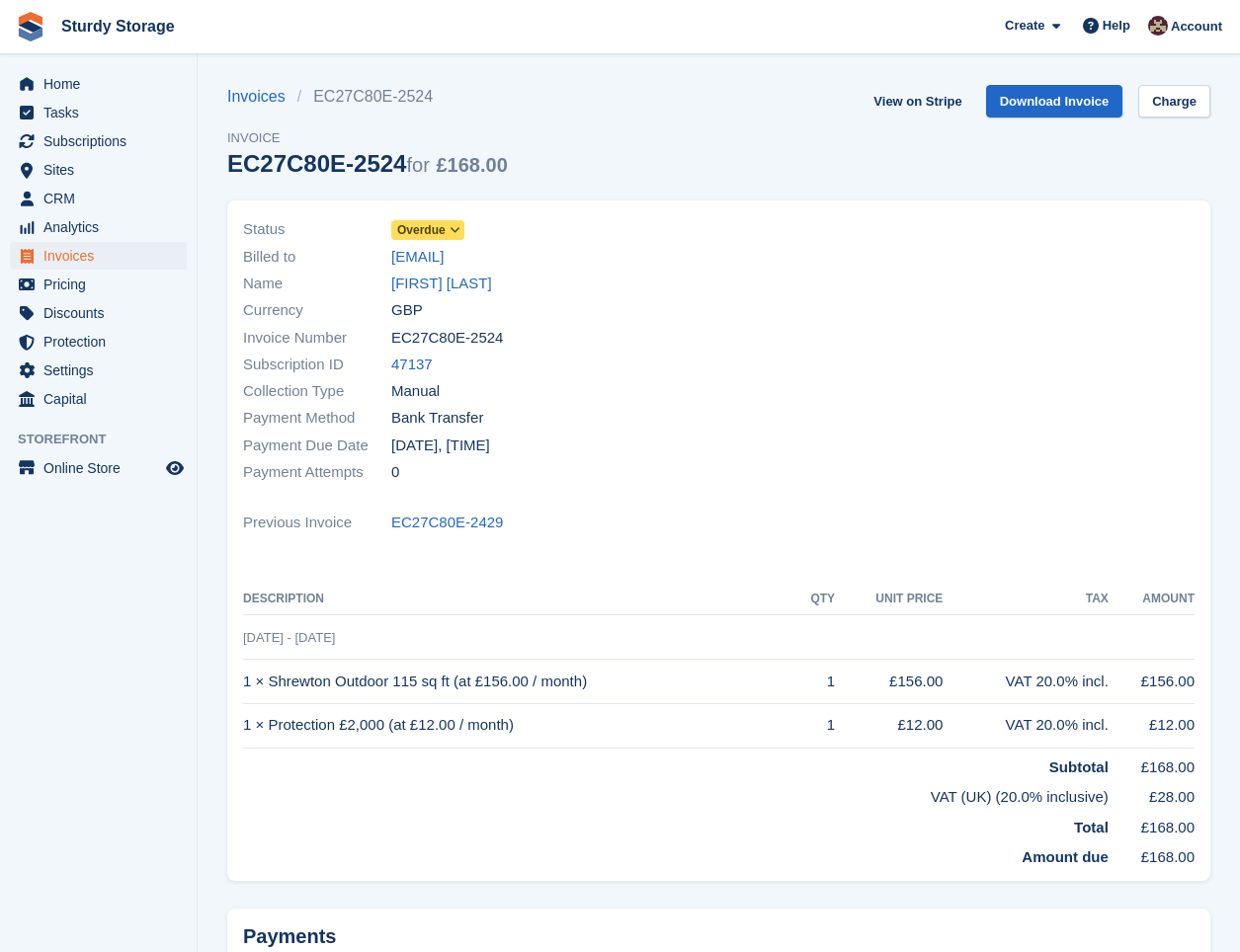 scroll, scrollTop: 0, scrollLeft: 0, axis: both 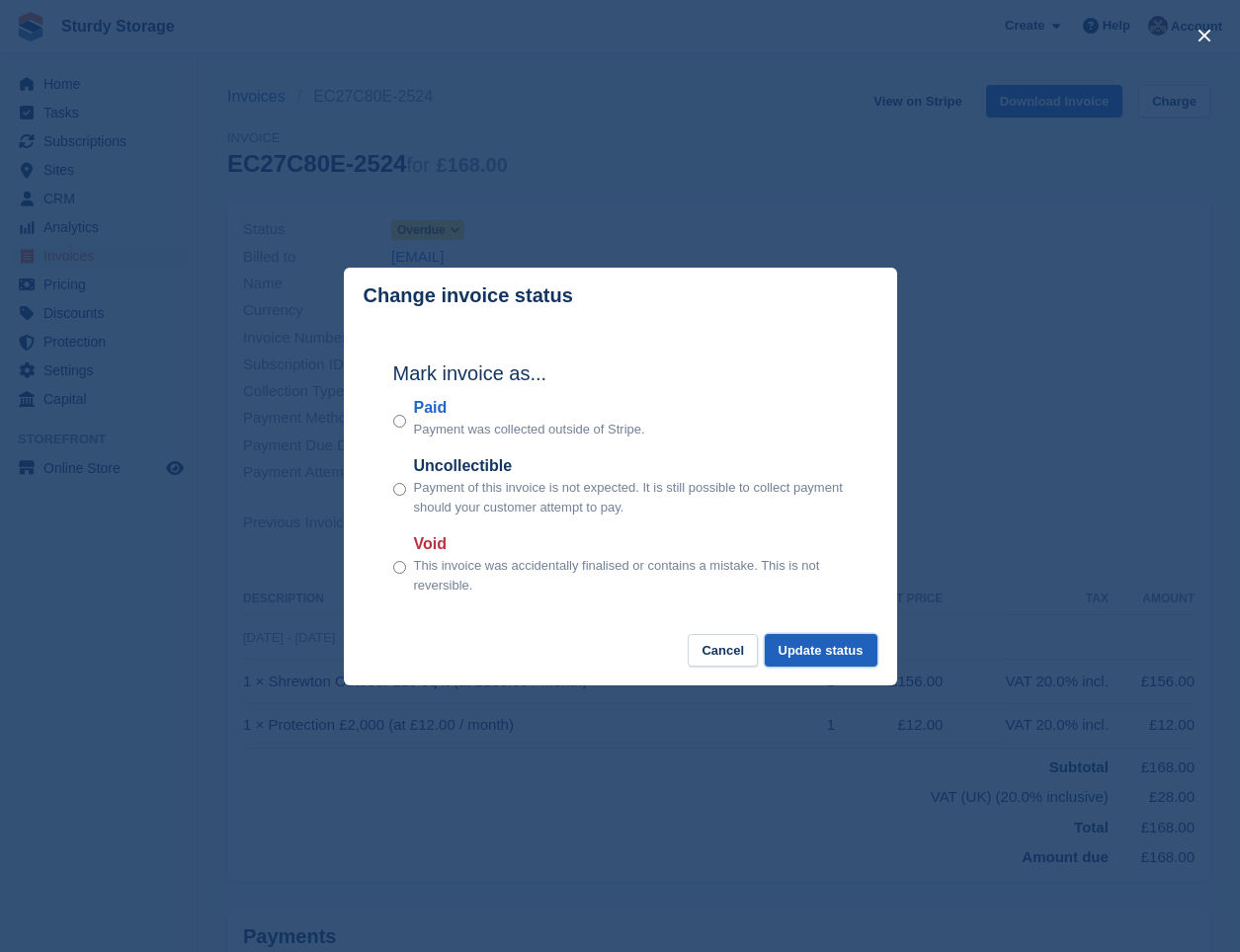 click on "Update status" at bounding box center [821, 650] 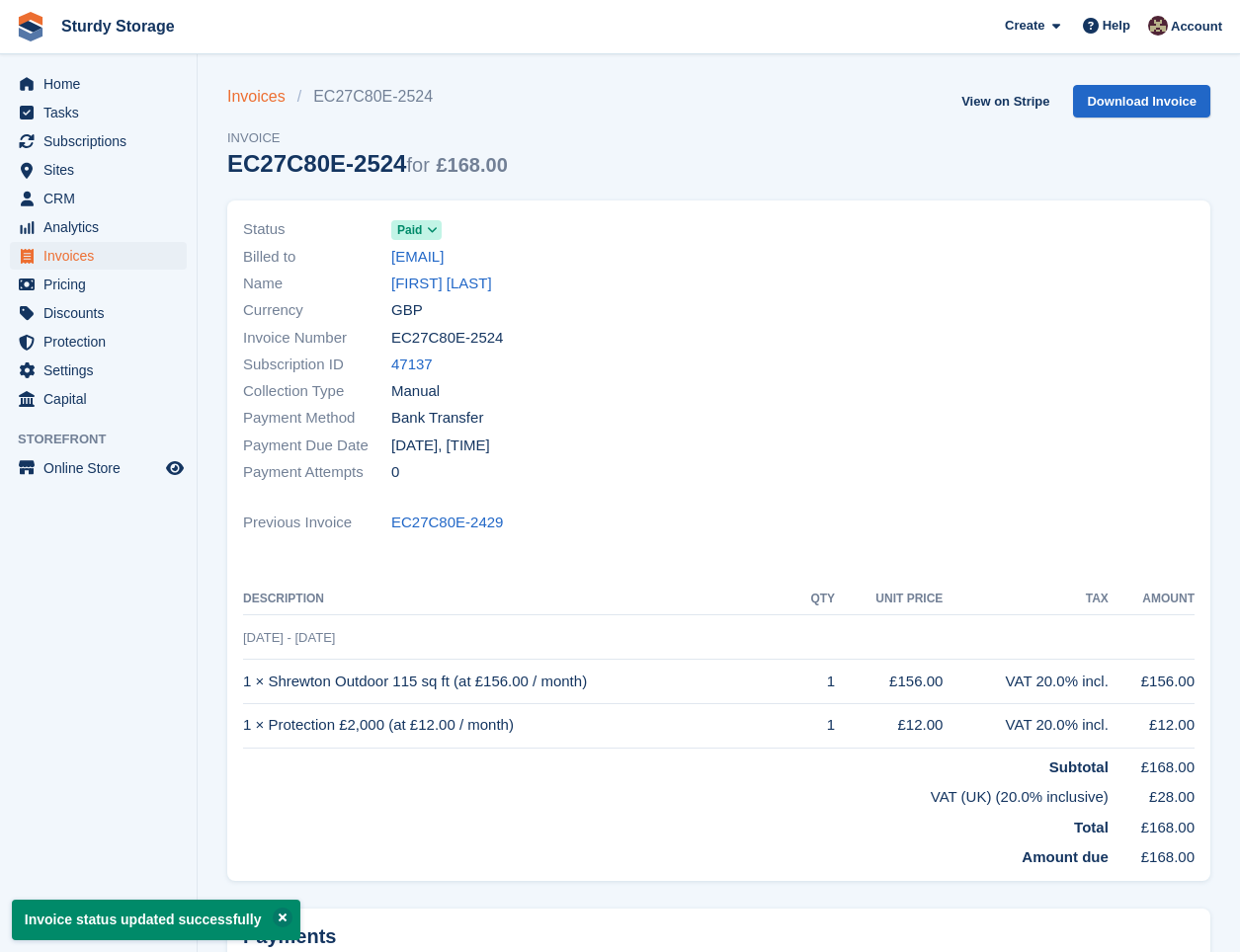click on "Invoices" at bounding box center (262, 97) 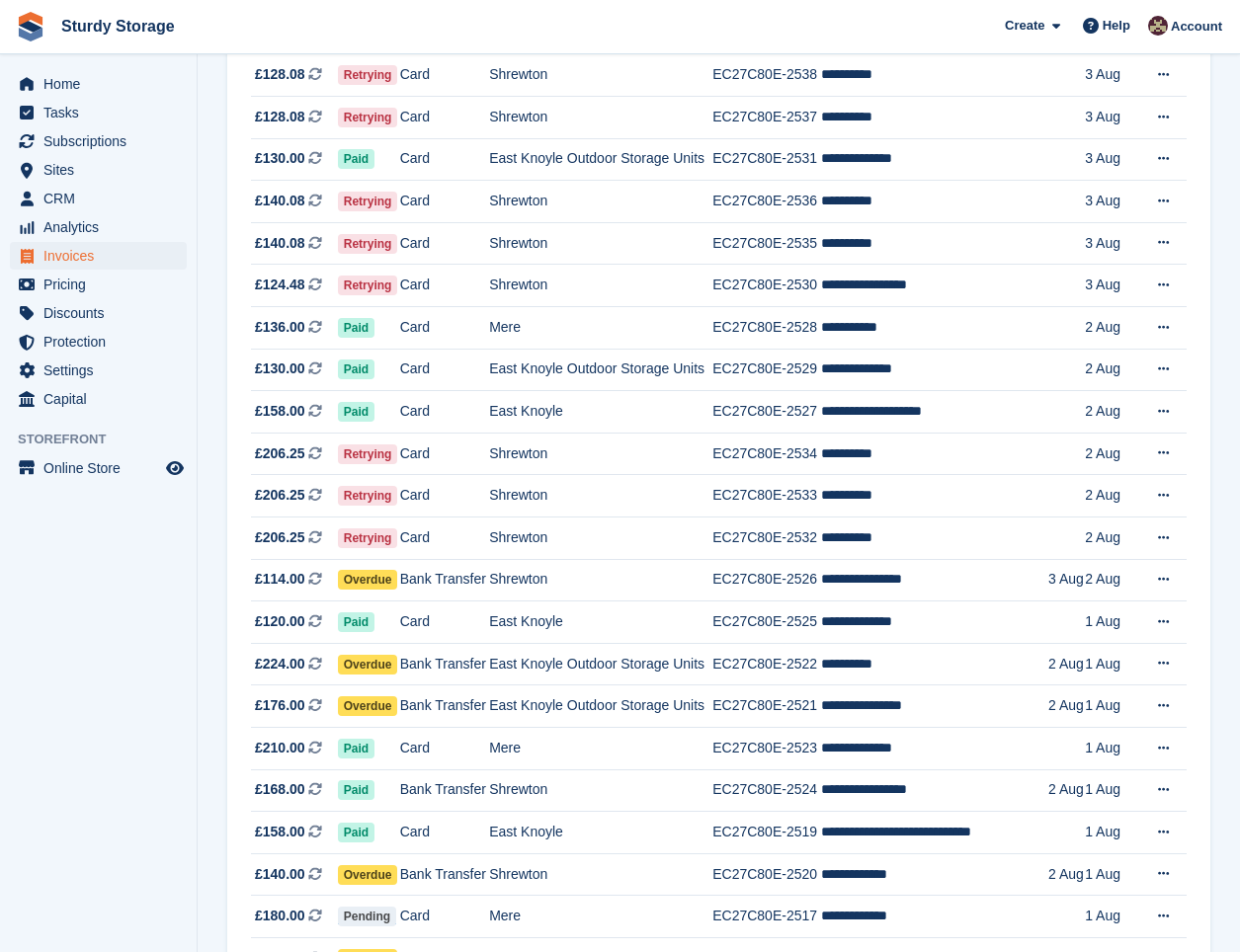 scroll, scrollTop: 659, scrollLeft: 0, axis: vertical 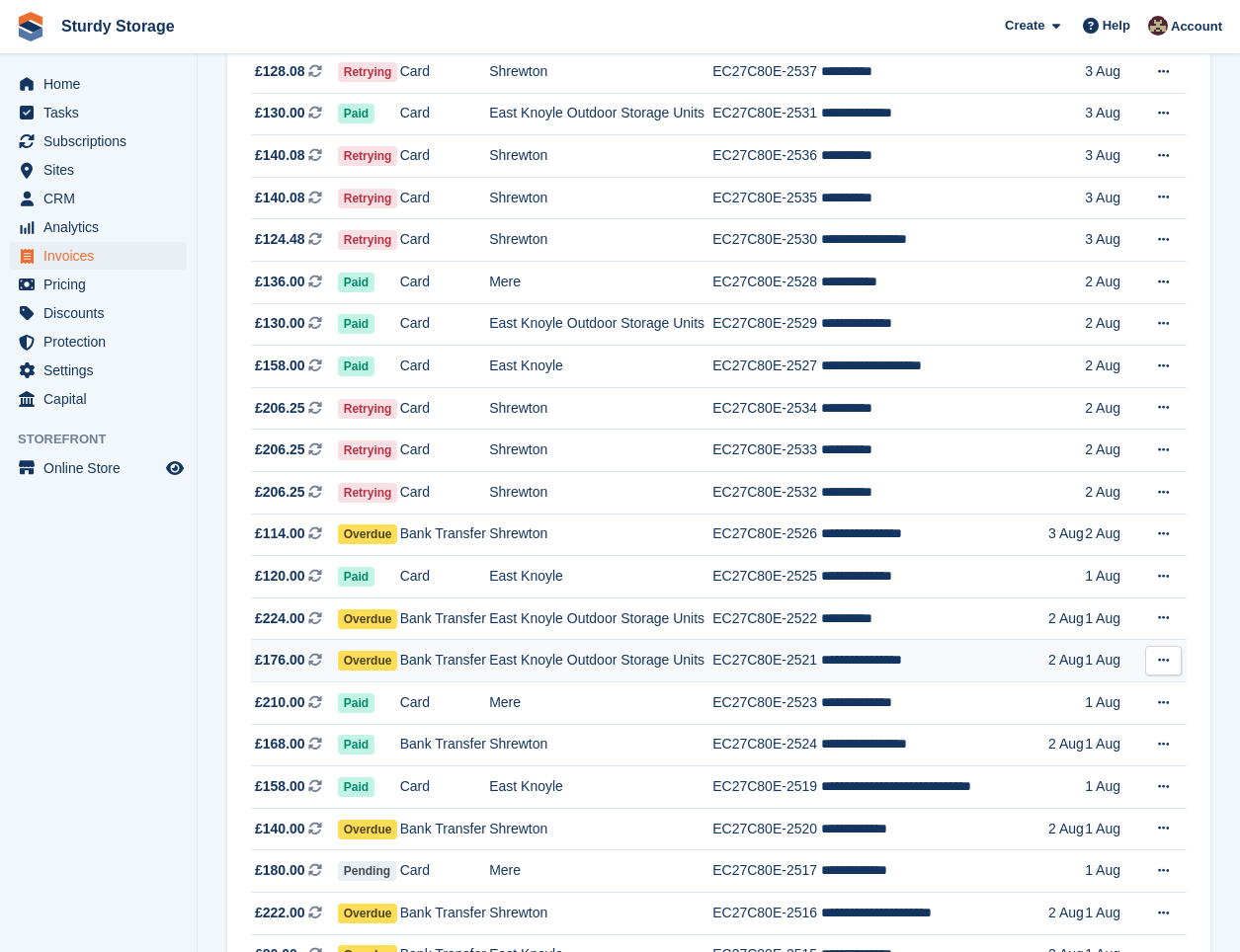 click on "Overdue" at bounding box center [368, 661] 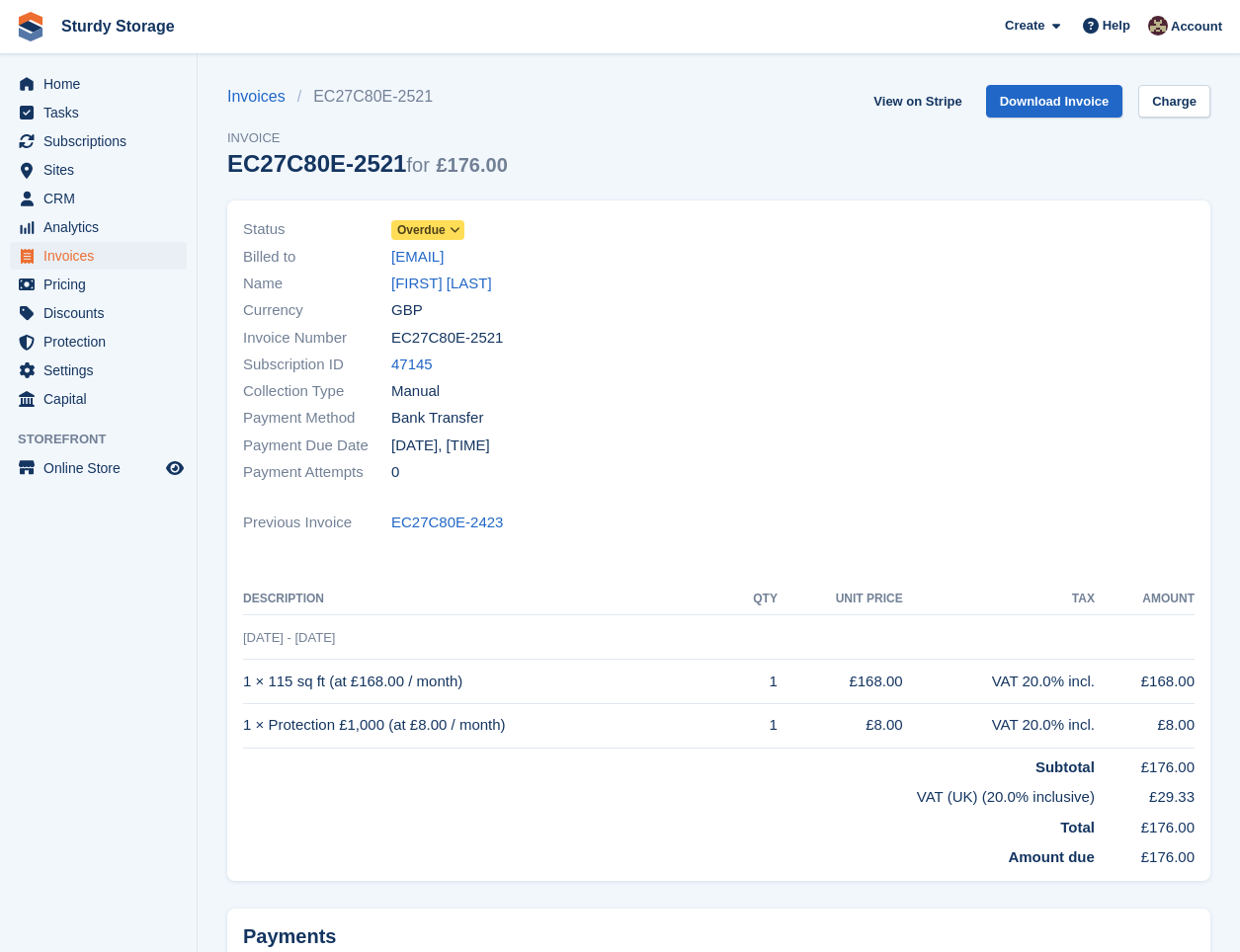 scroll, scrollTop: 0, scrollLeft: 0, axis: both 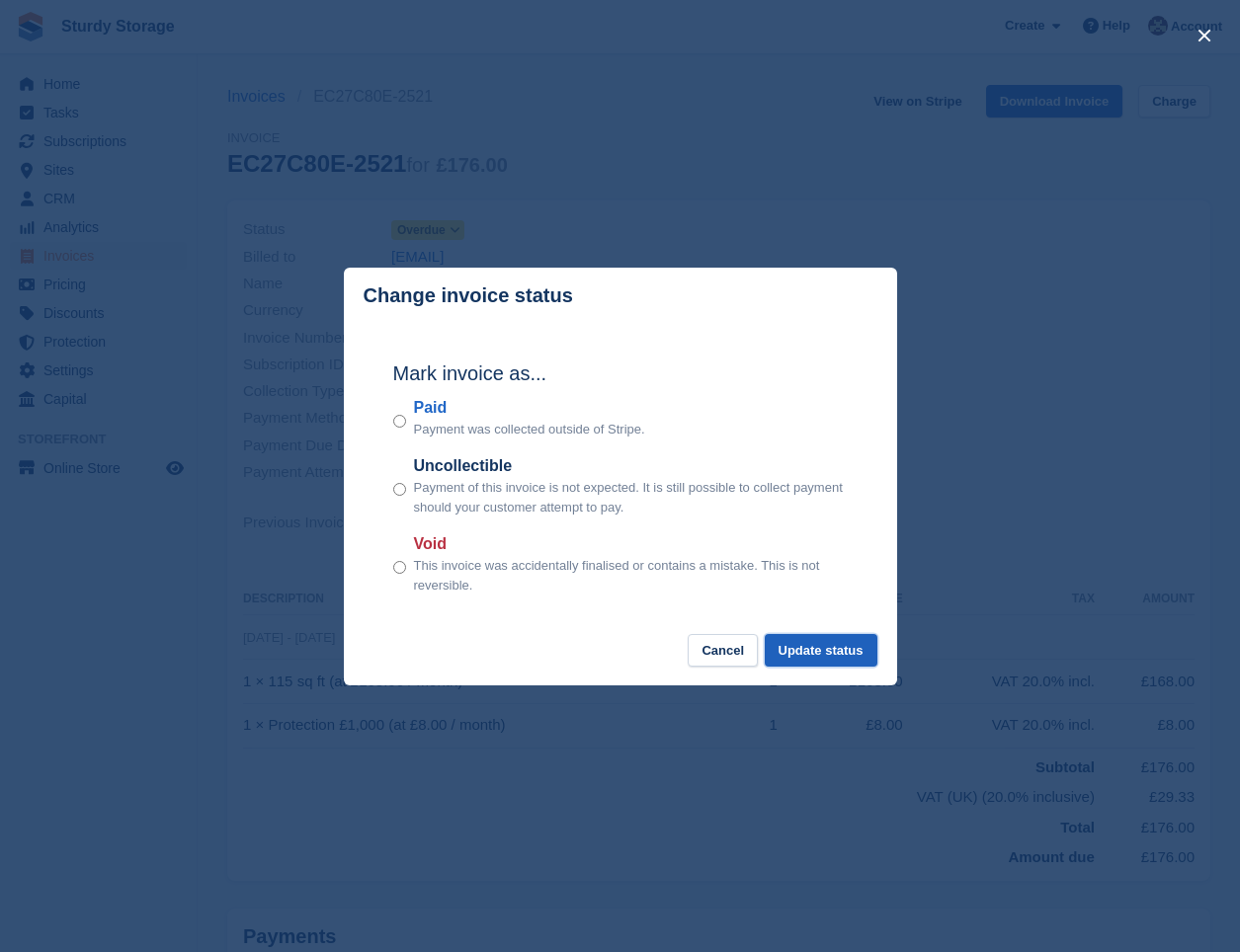 click on "Update status" at bounding box center [821, 650] 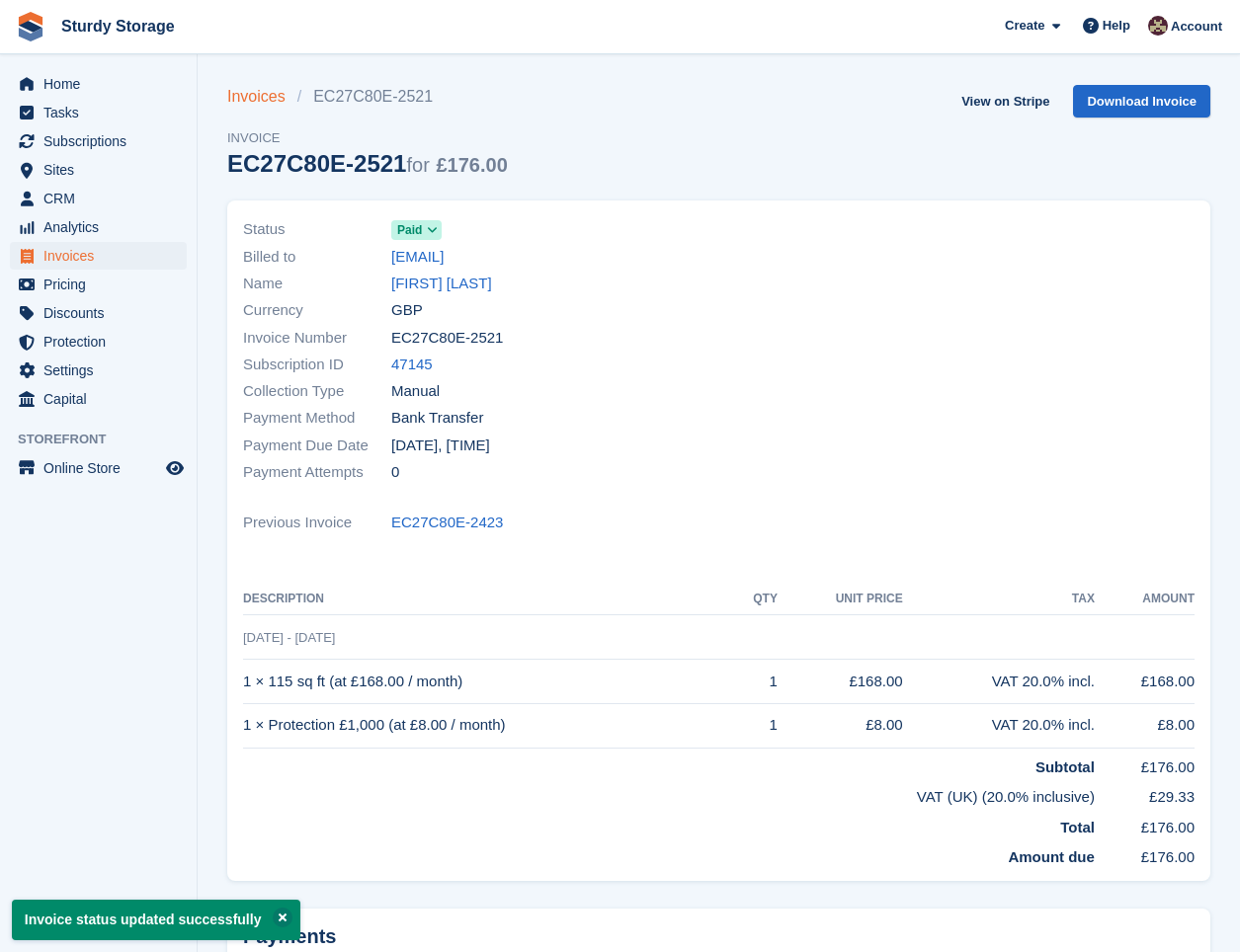 click on "Invoices" at bounding box center [262, 97] 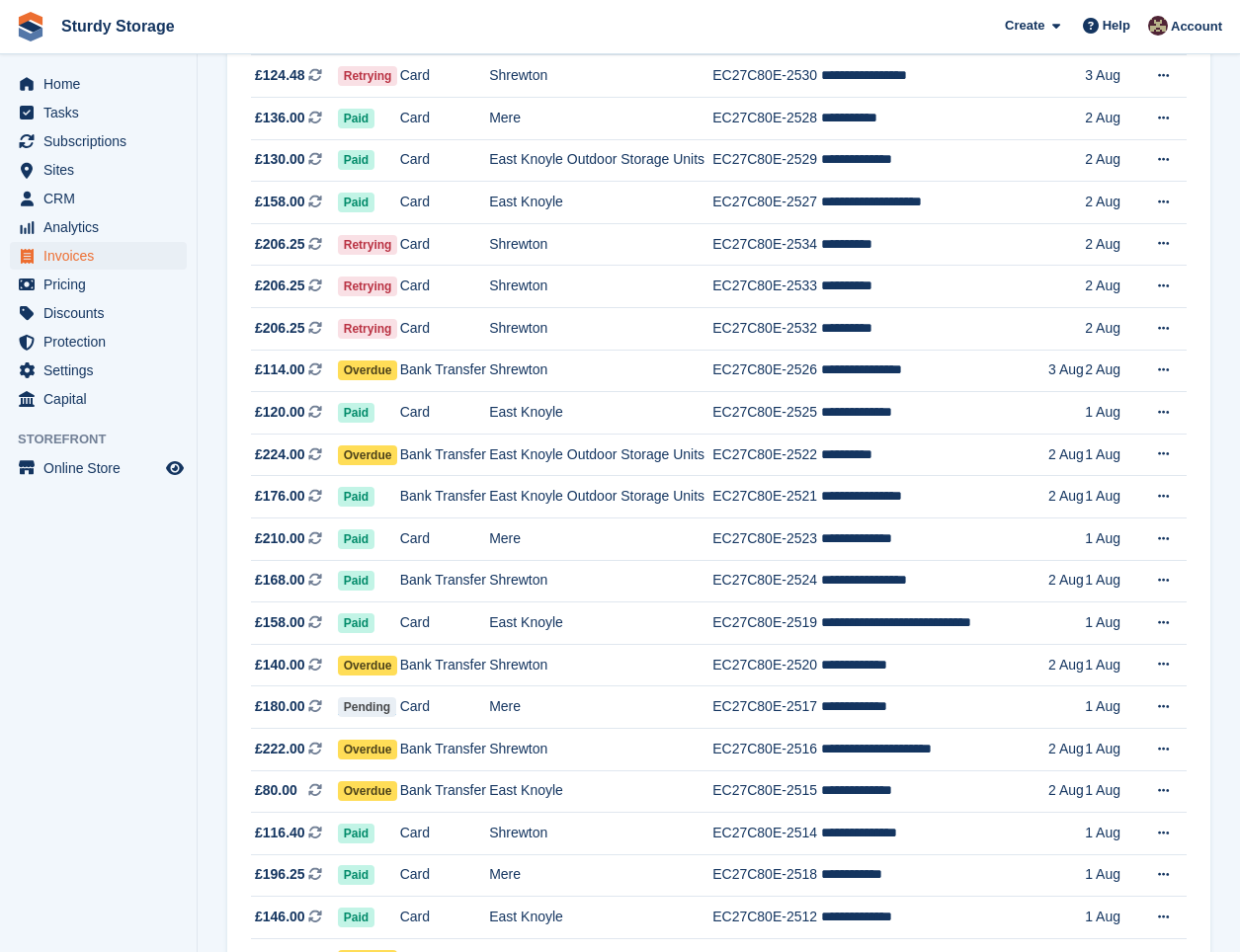 scroll, scrollTop: 988, scrollLeft: 0, axis: vertical 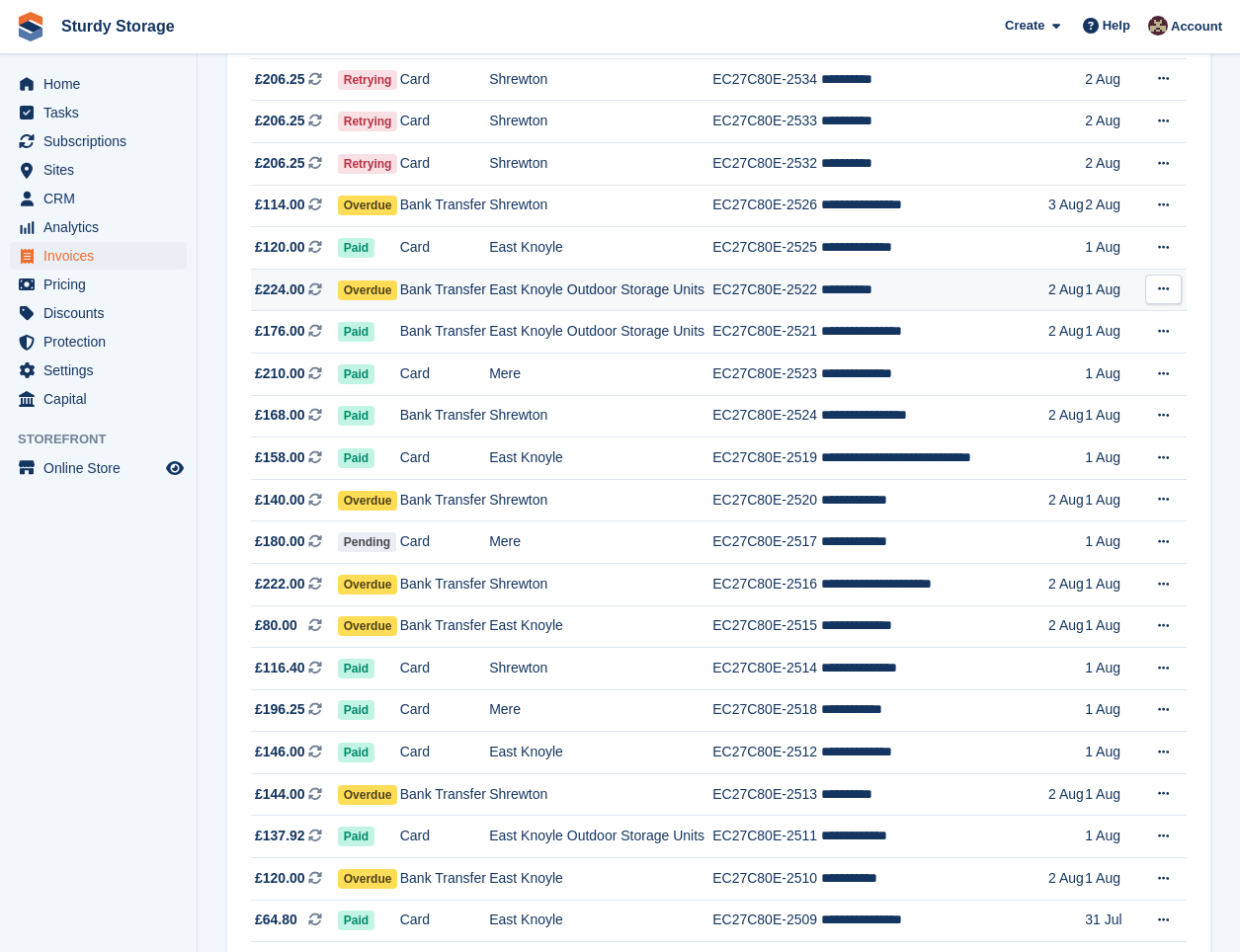 click on "Overdue" at bounding box center [368, 290] 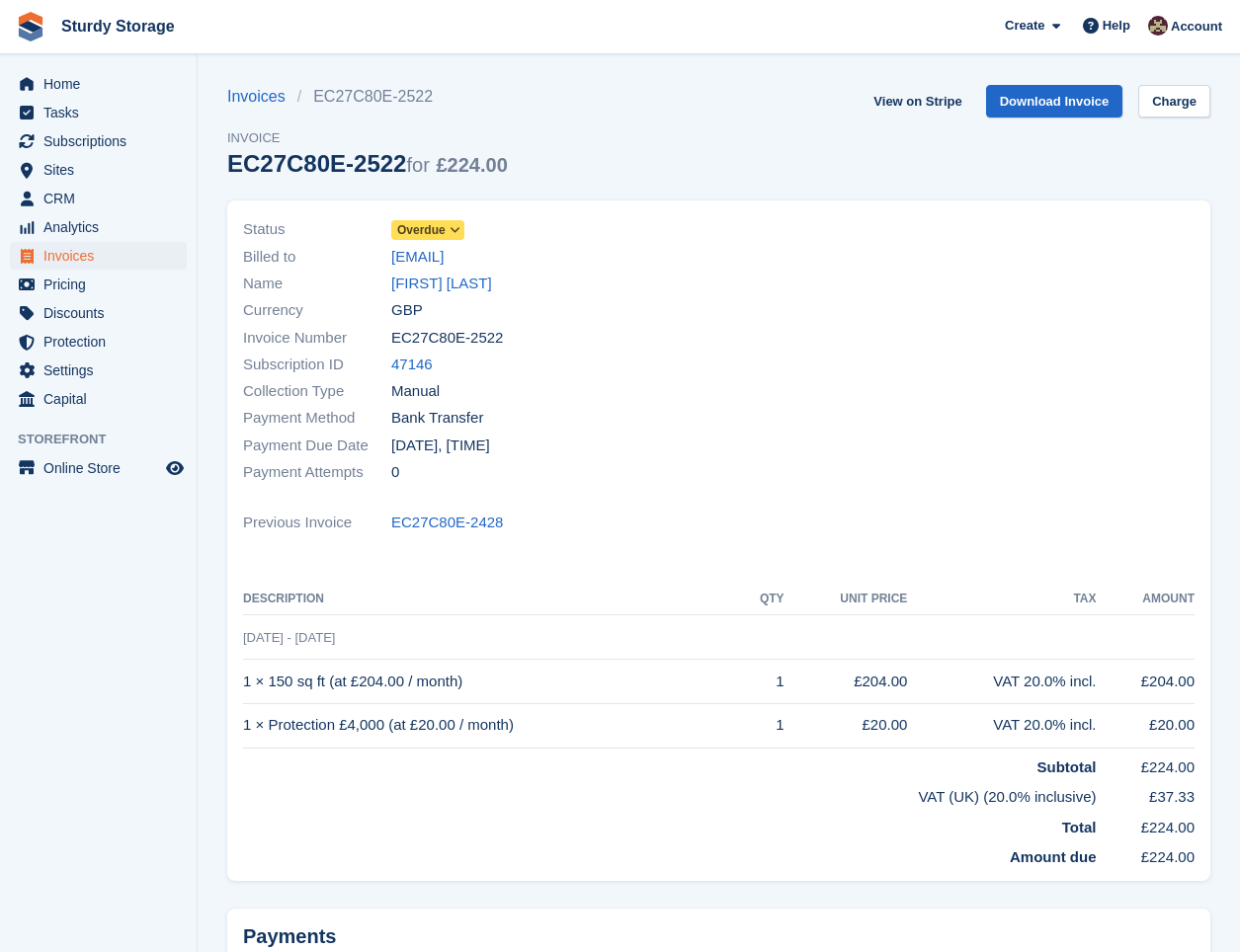 scroll, scrollTop: 0, scrollLeft: 0, axis: both 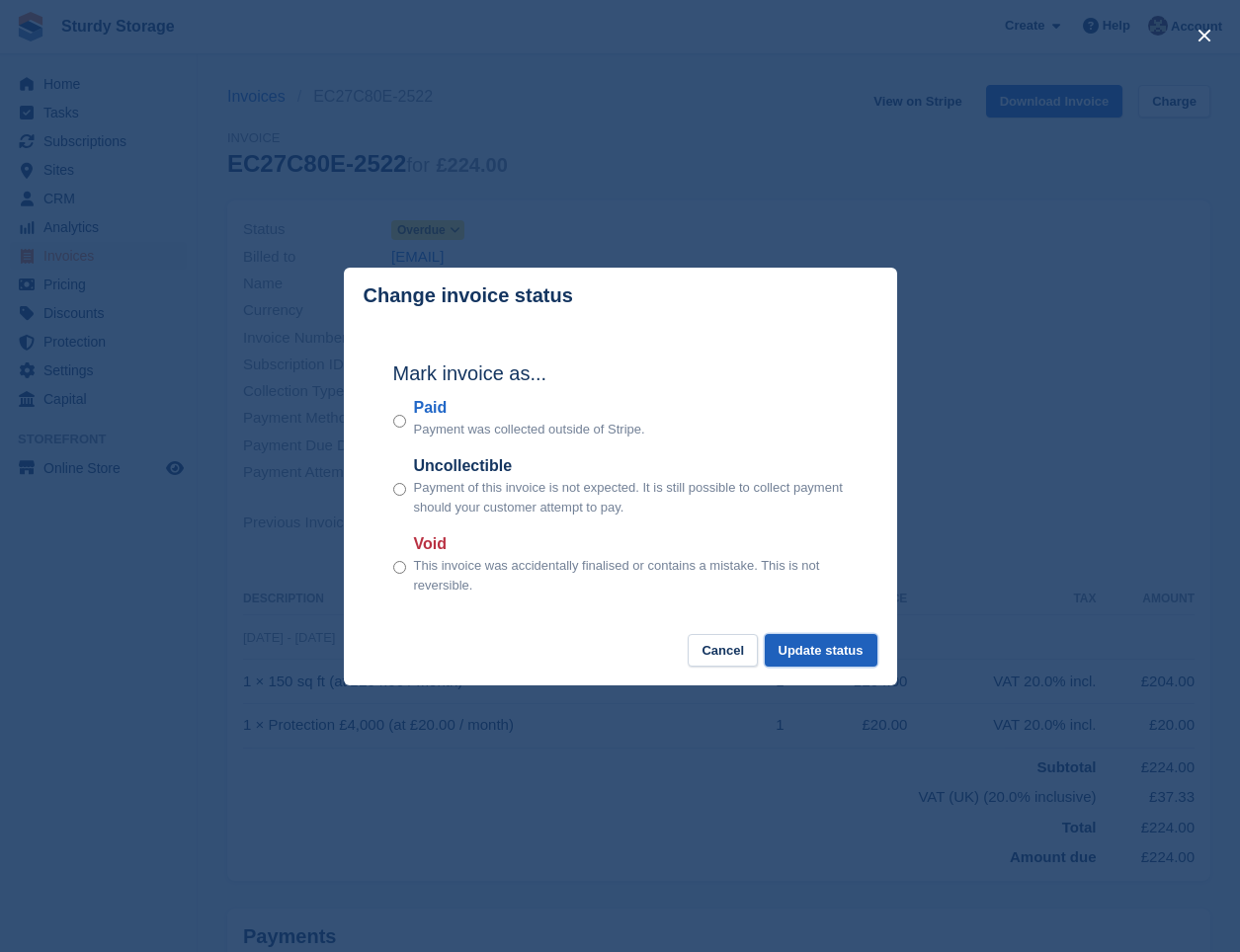 click on "Update status" at bounding box center [821, 650] 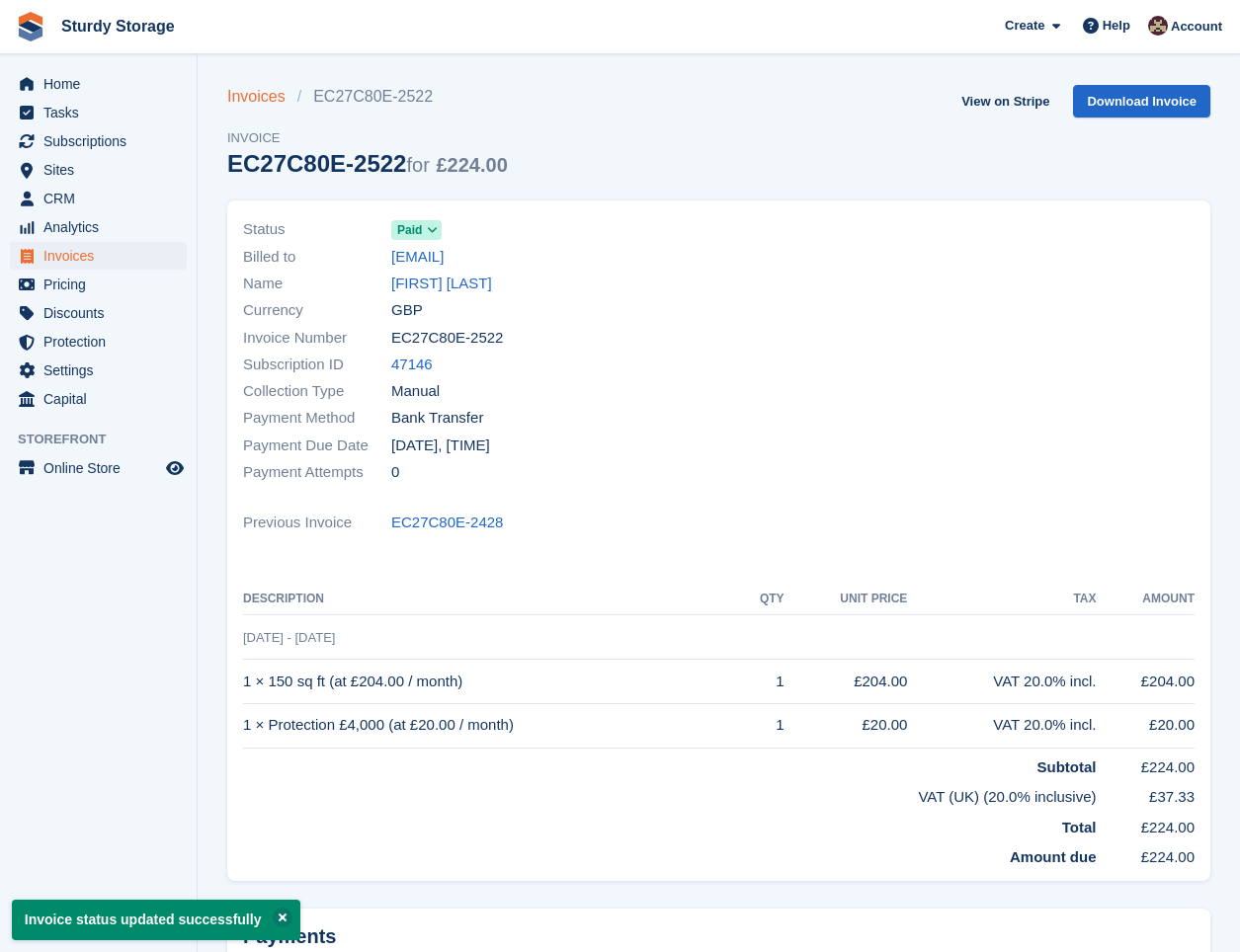 click on "Invoices" at bounding box center (262, 97) 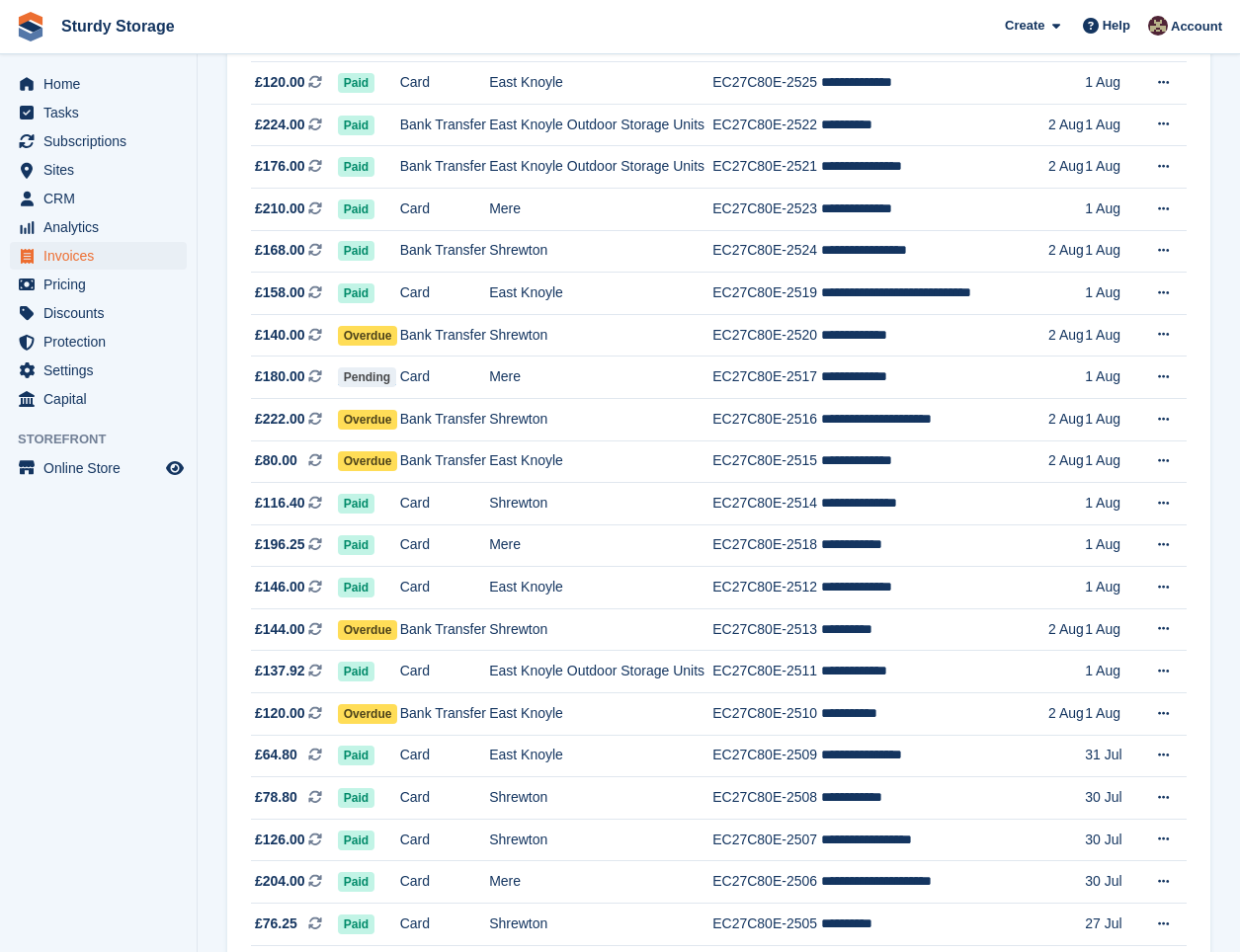 scroll, scrollTop: 1316, scrollLeft: 0, axis: vertical 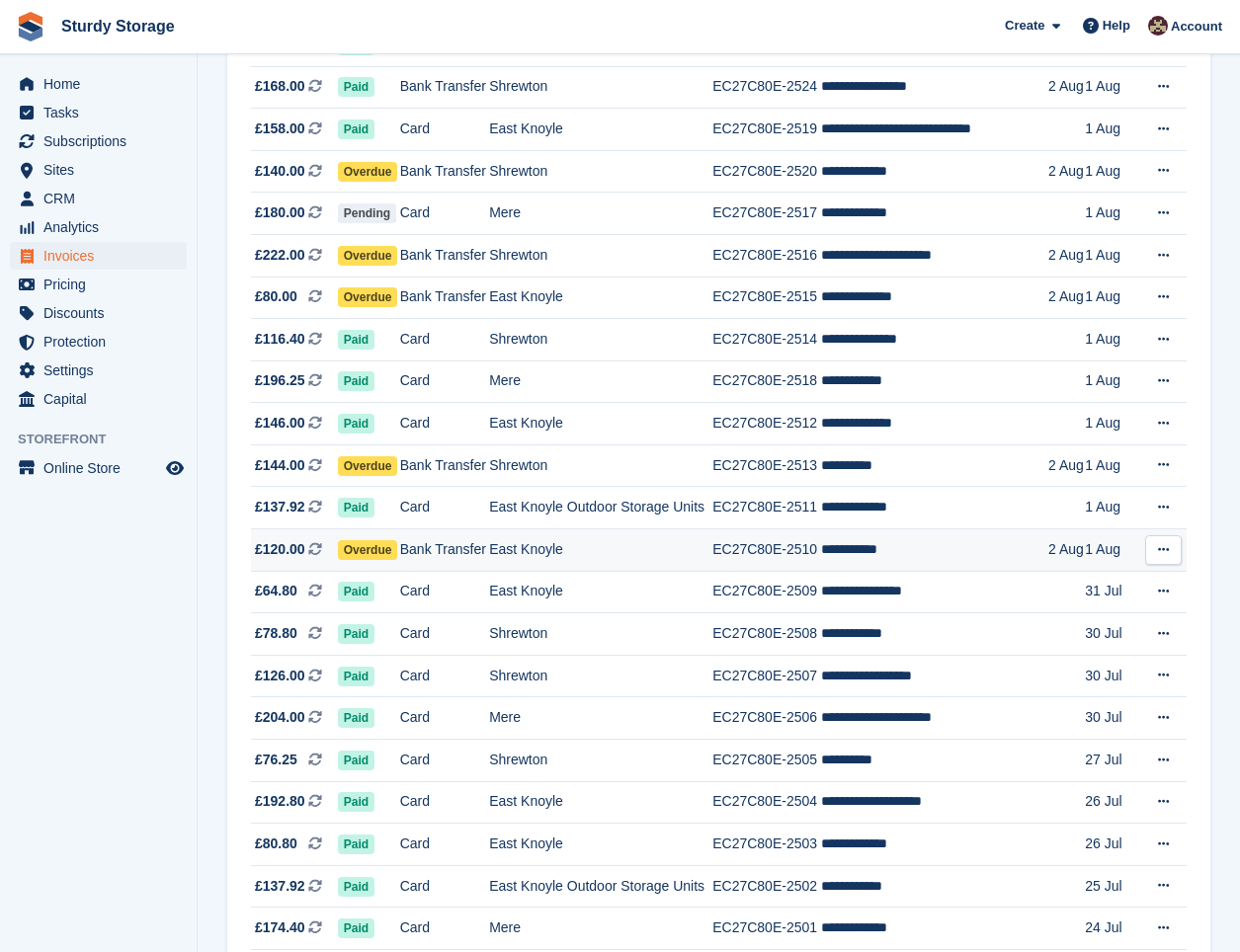 click on "Overdue" at bounding box center (368, 550) 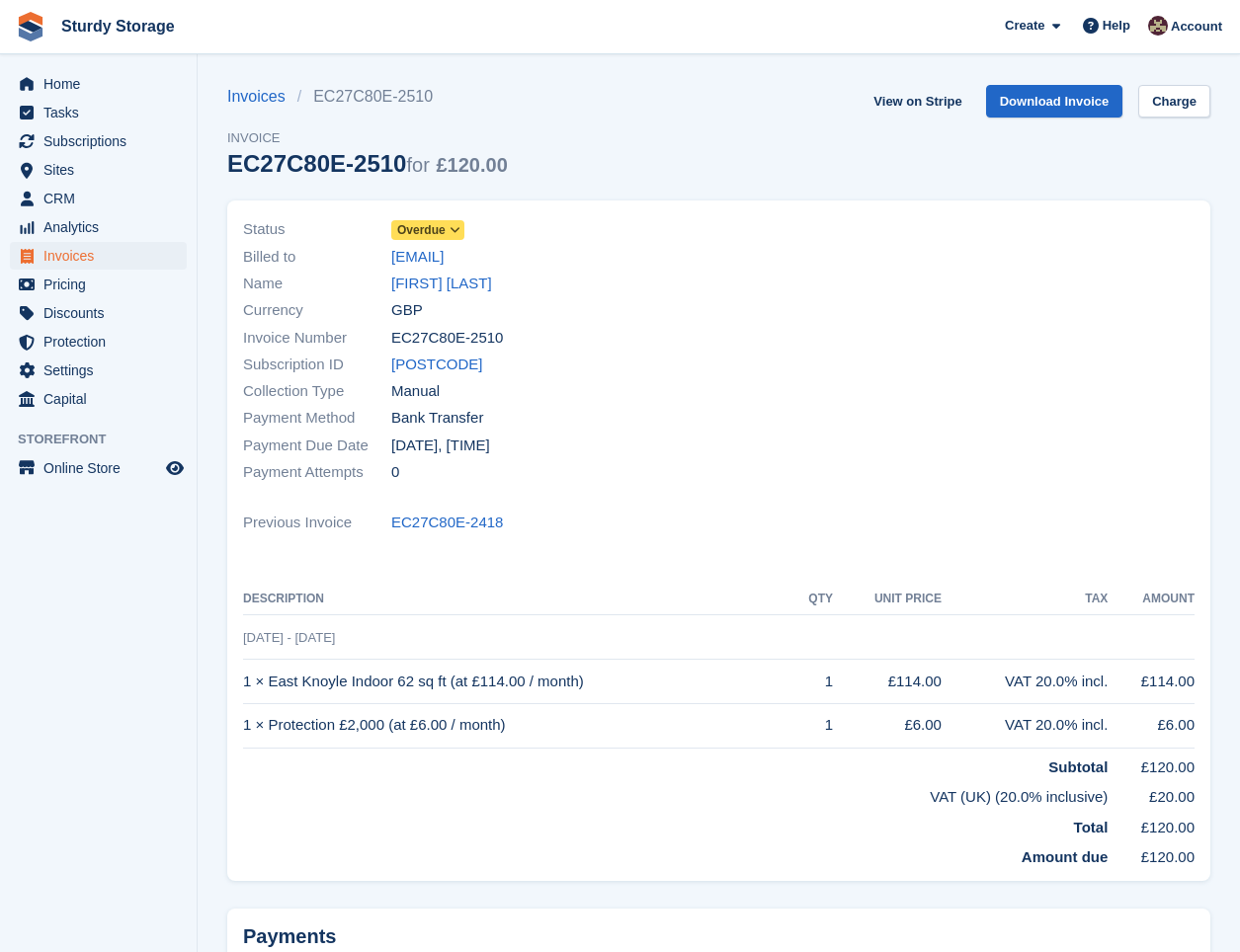 scroll, scrollTop: 0, scrollLeft: 0, axis: both 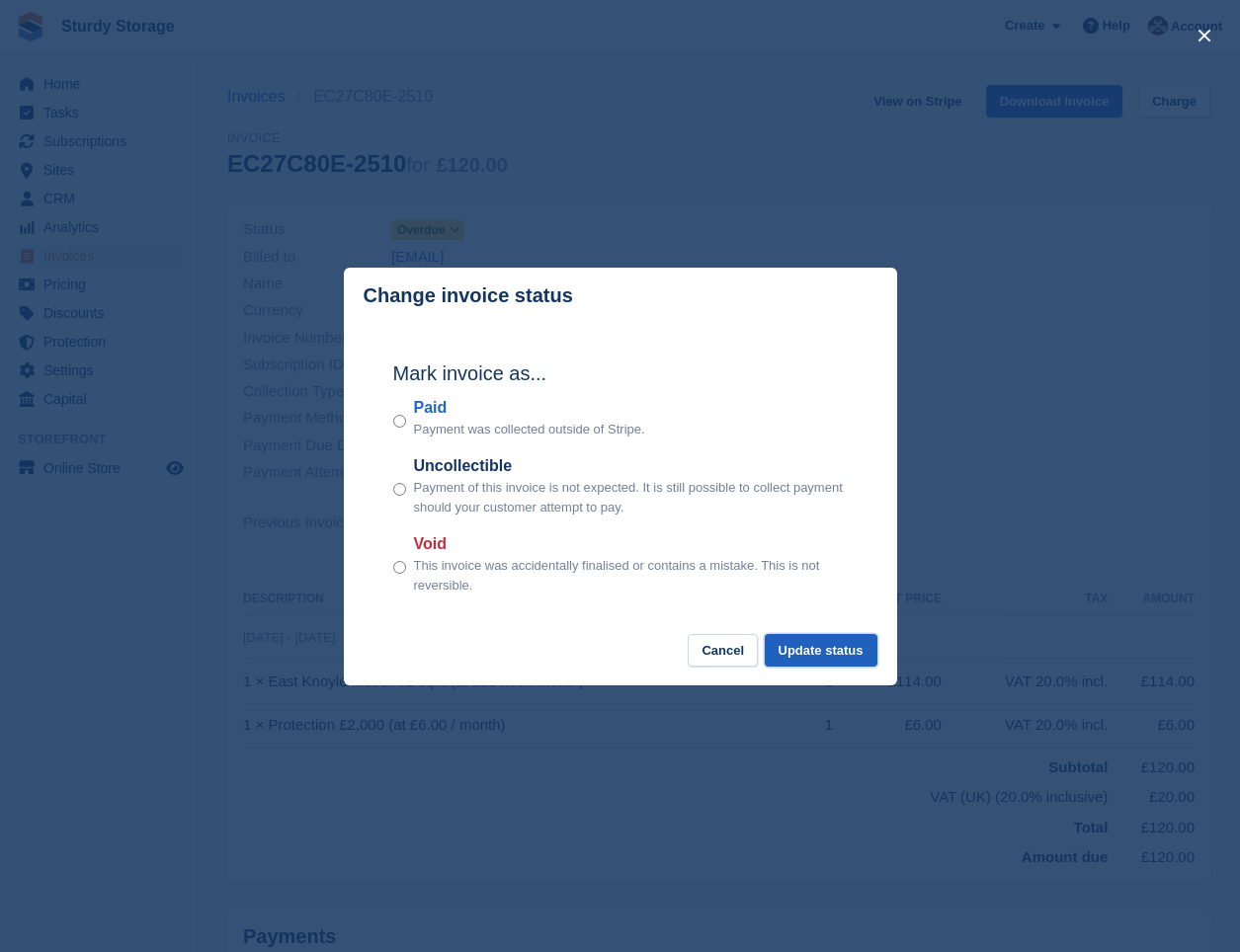 click on "Update status" at bounding box center [821, 650] 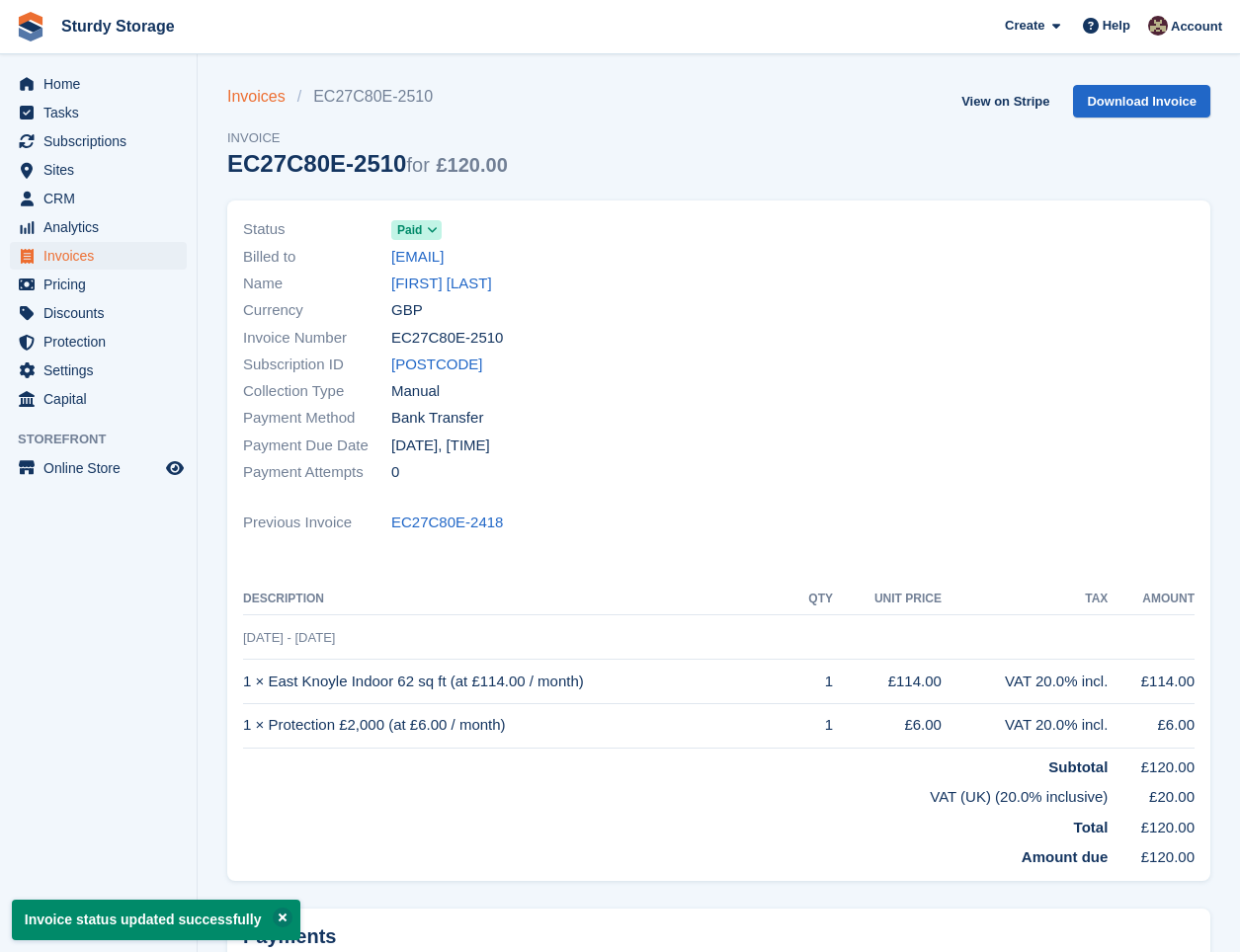 click on "Invoices" at bounding box center [262, 97] 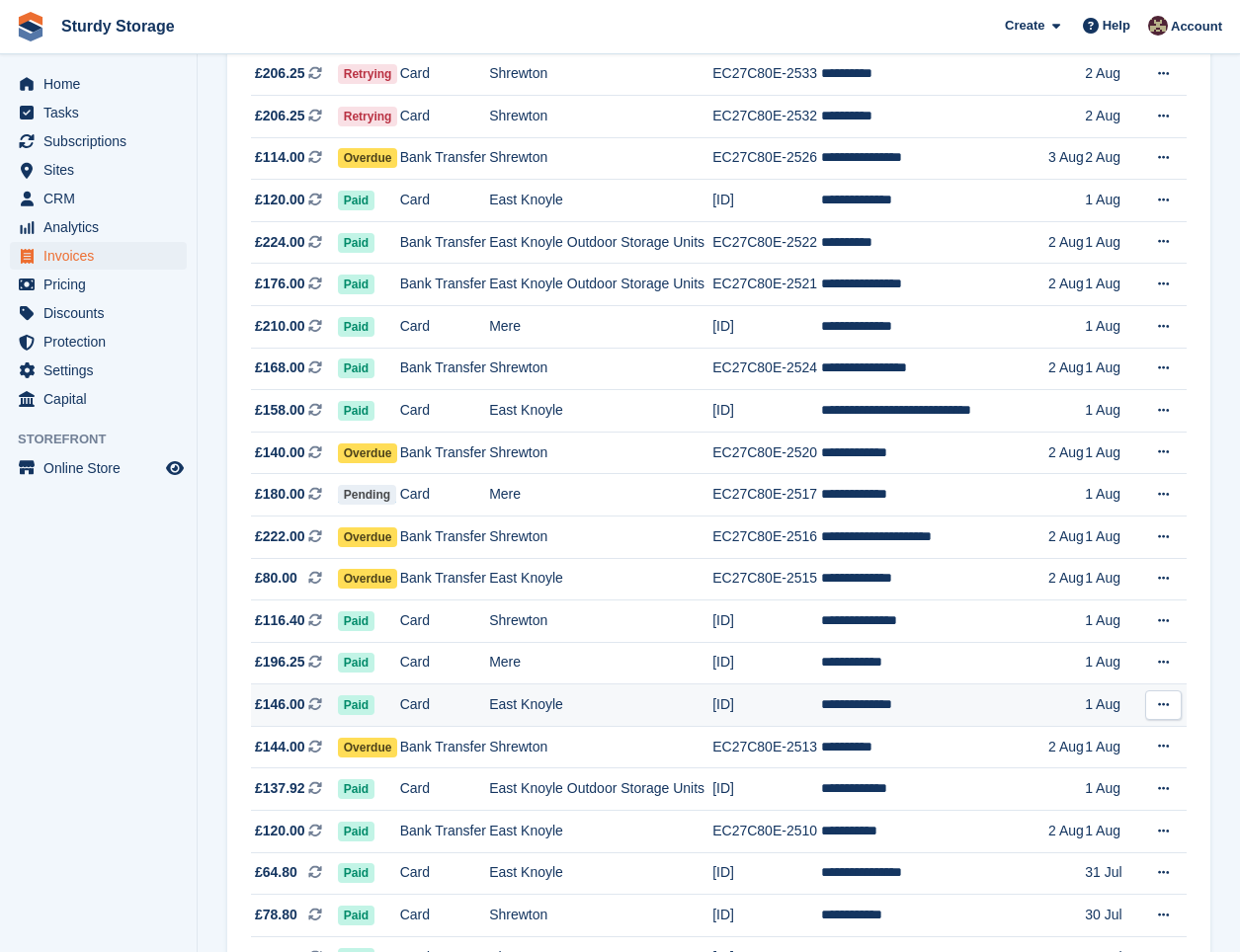 scroll, scrollTop: 988, scrollLeft: 0, axis: vertical 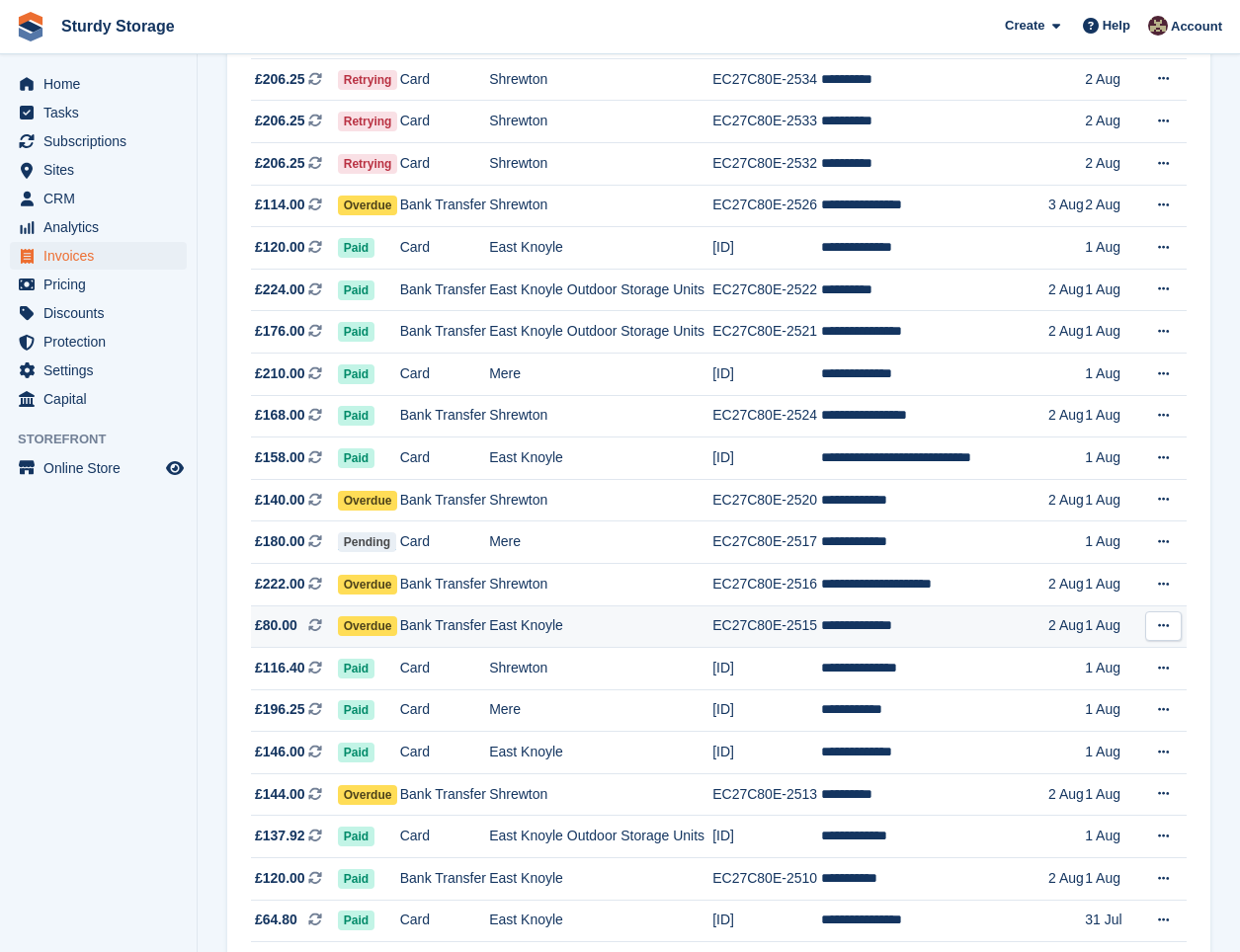 click on "Overdue" at bounding box center (368, 626) 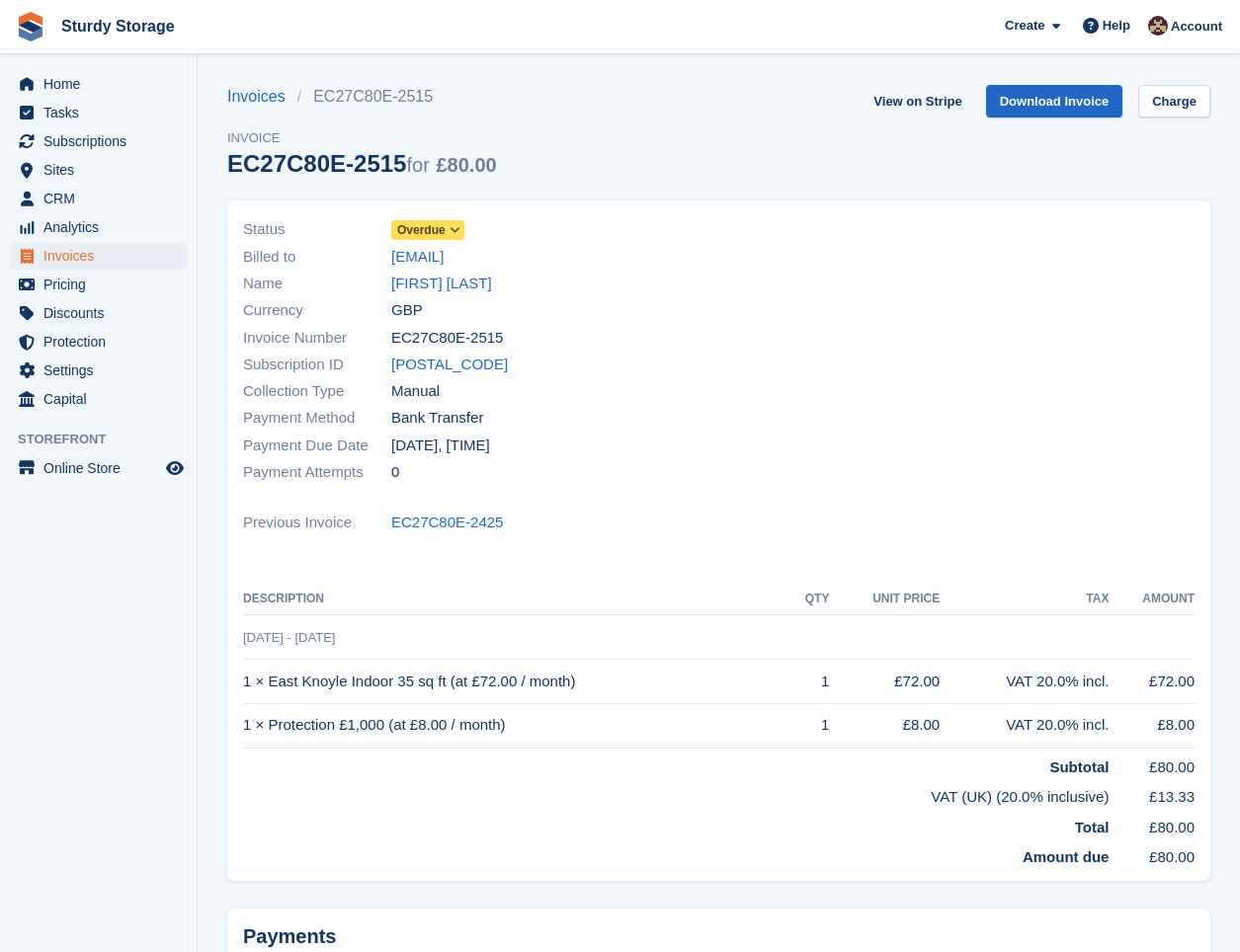 scroll, scrollTop: 0, scrollLeft: 0, axis: both 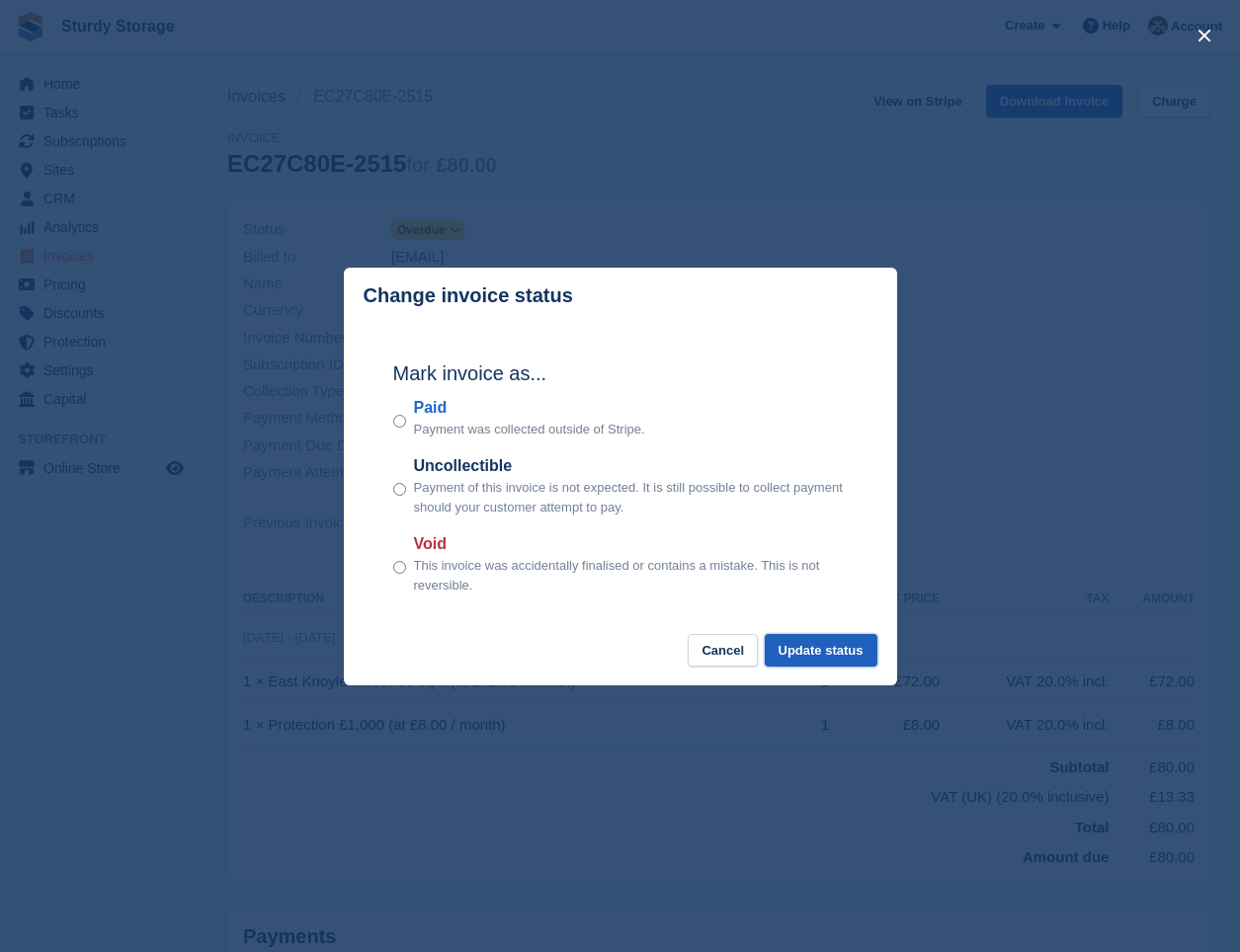 click on "Update status" at bounding box center [821, 650] 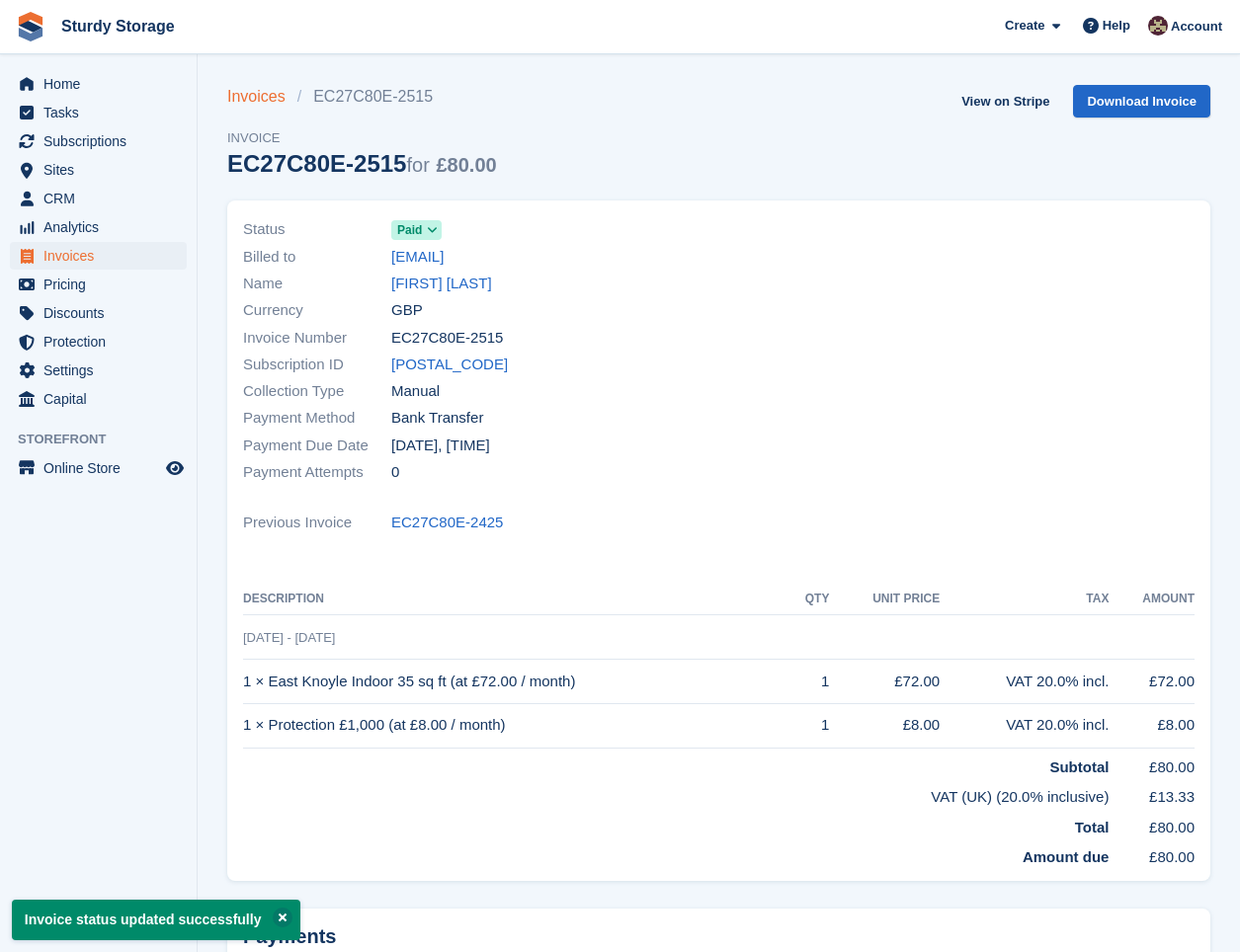 click on "Invoices" at bounding box center (262, 97) 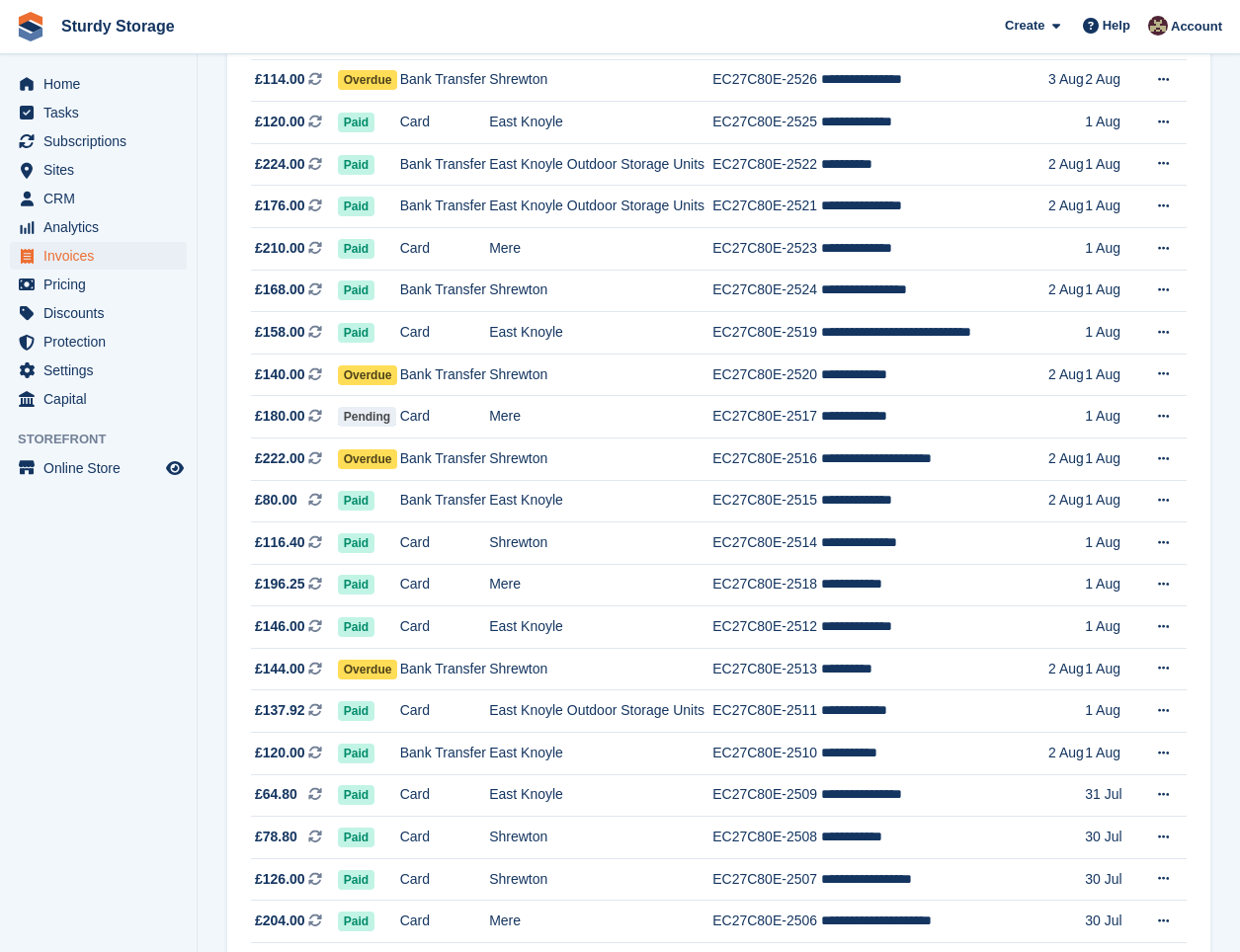 scroll, scrollTop: 1152, scrollLeft: 0, axis: vertical 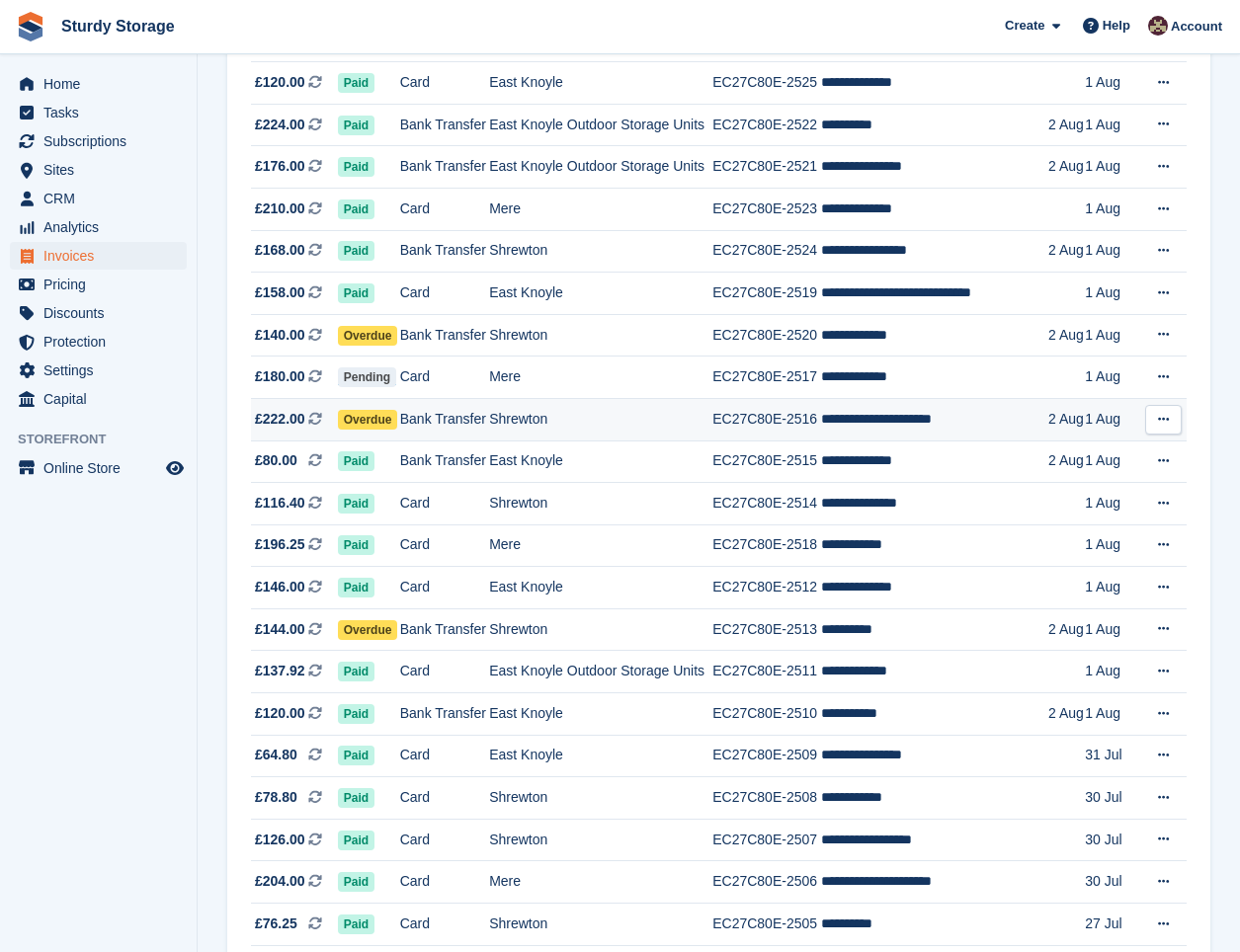 click on "Overdue" at bounding box center (368, 420) 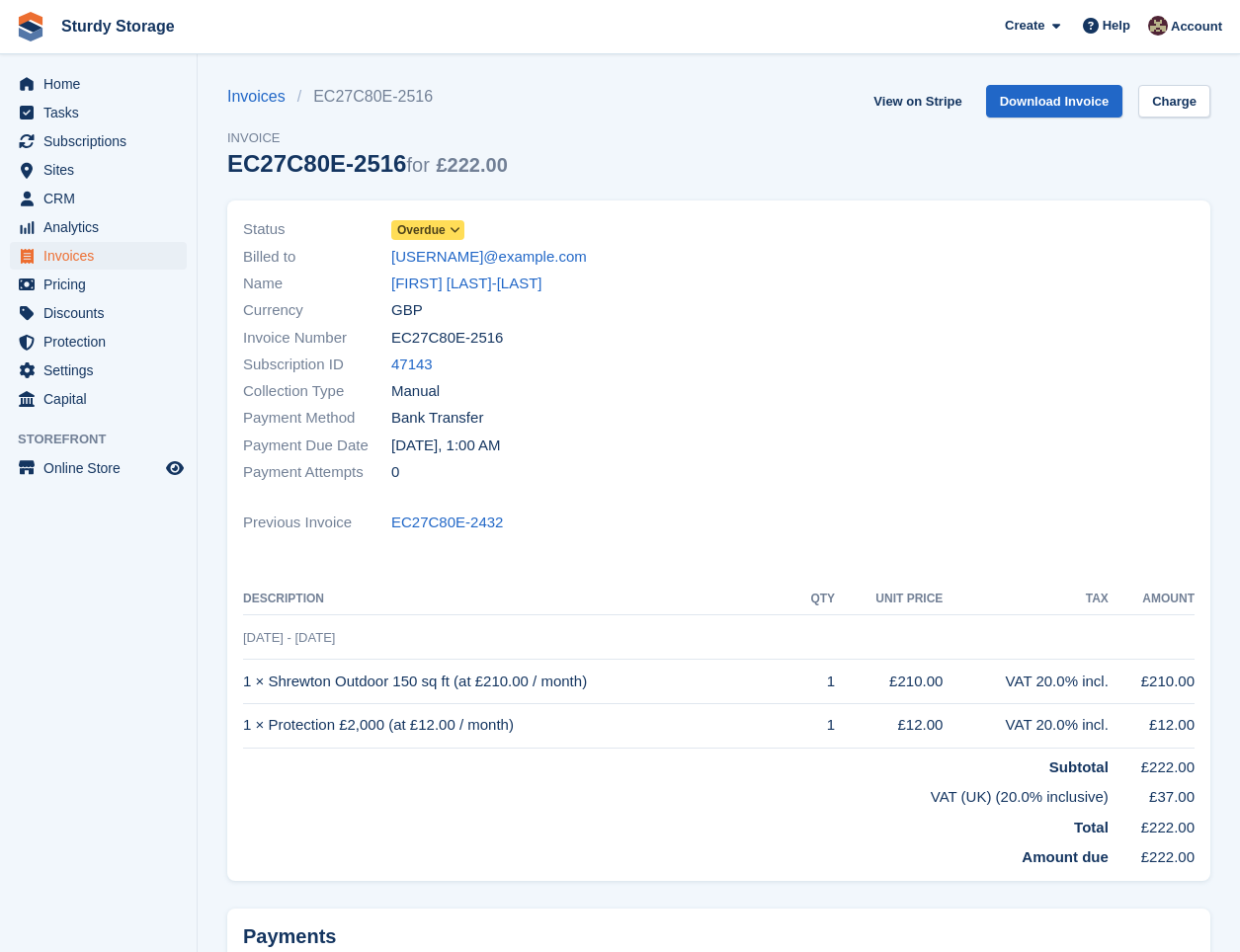 scroll, scrollTop: 0, scrollLeft: 0, axis: both 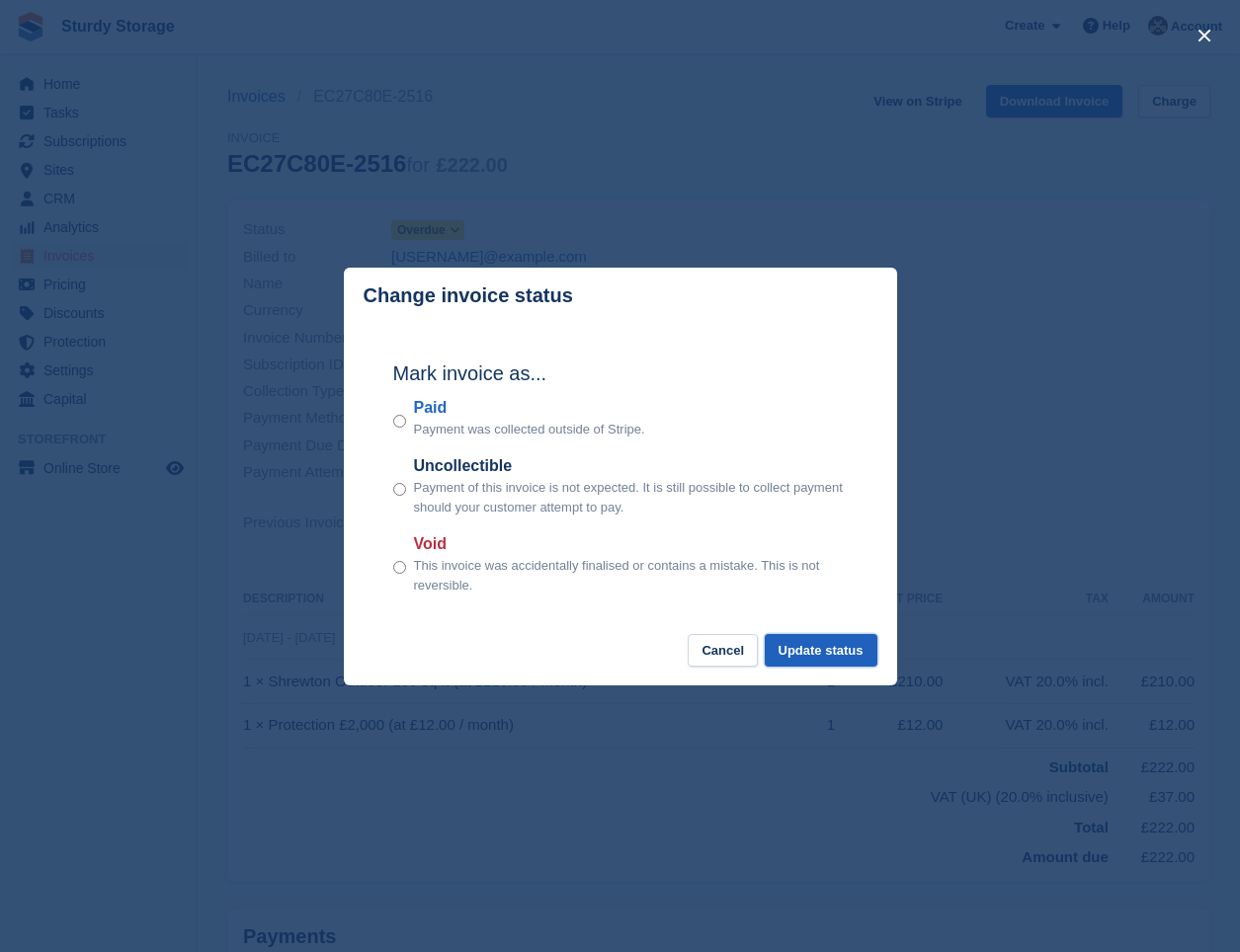 click on "Update status" at bounding box center (821, 650) 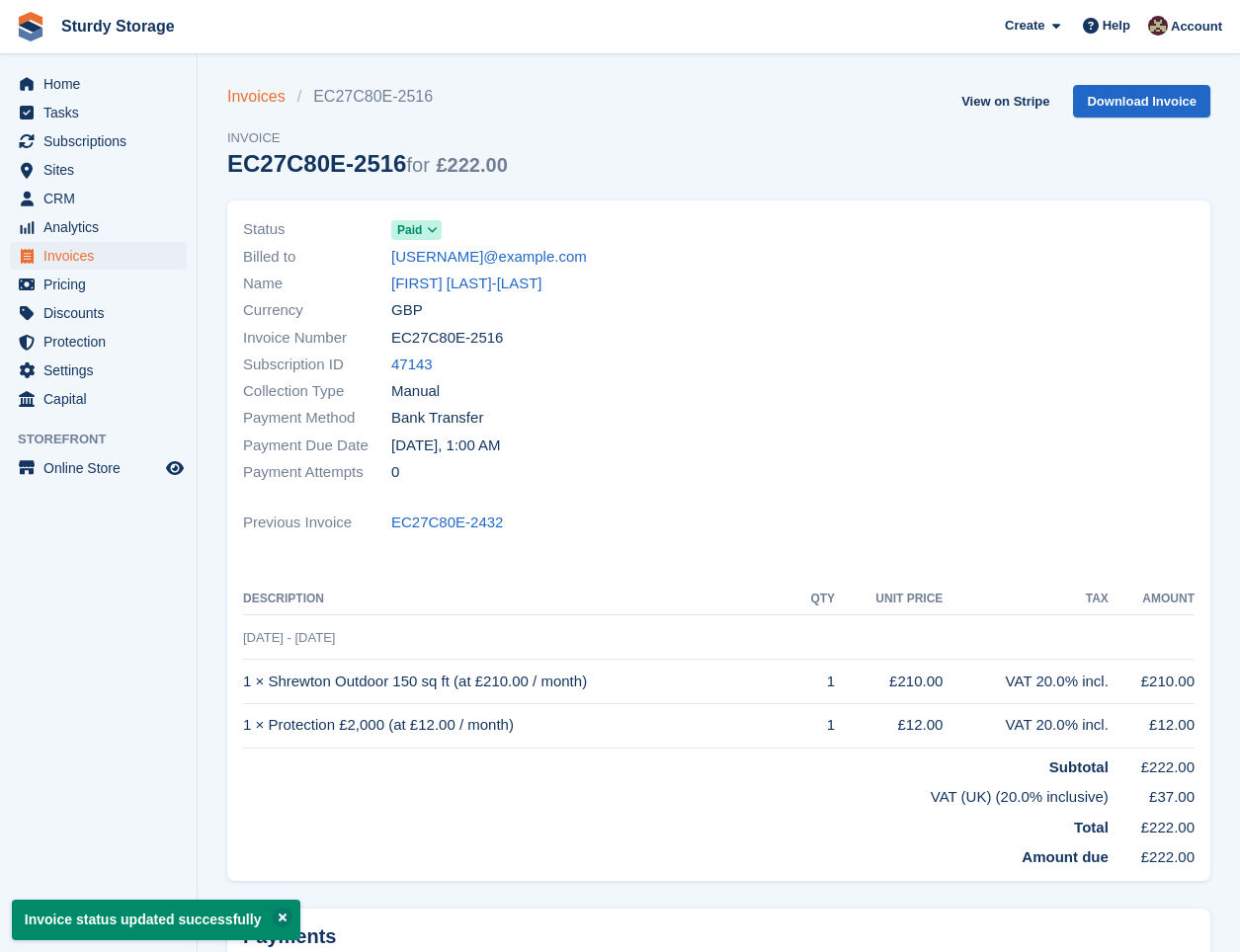 click on "Invoices" at bounding box center (262, 97) 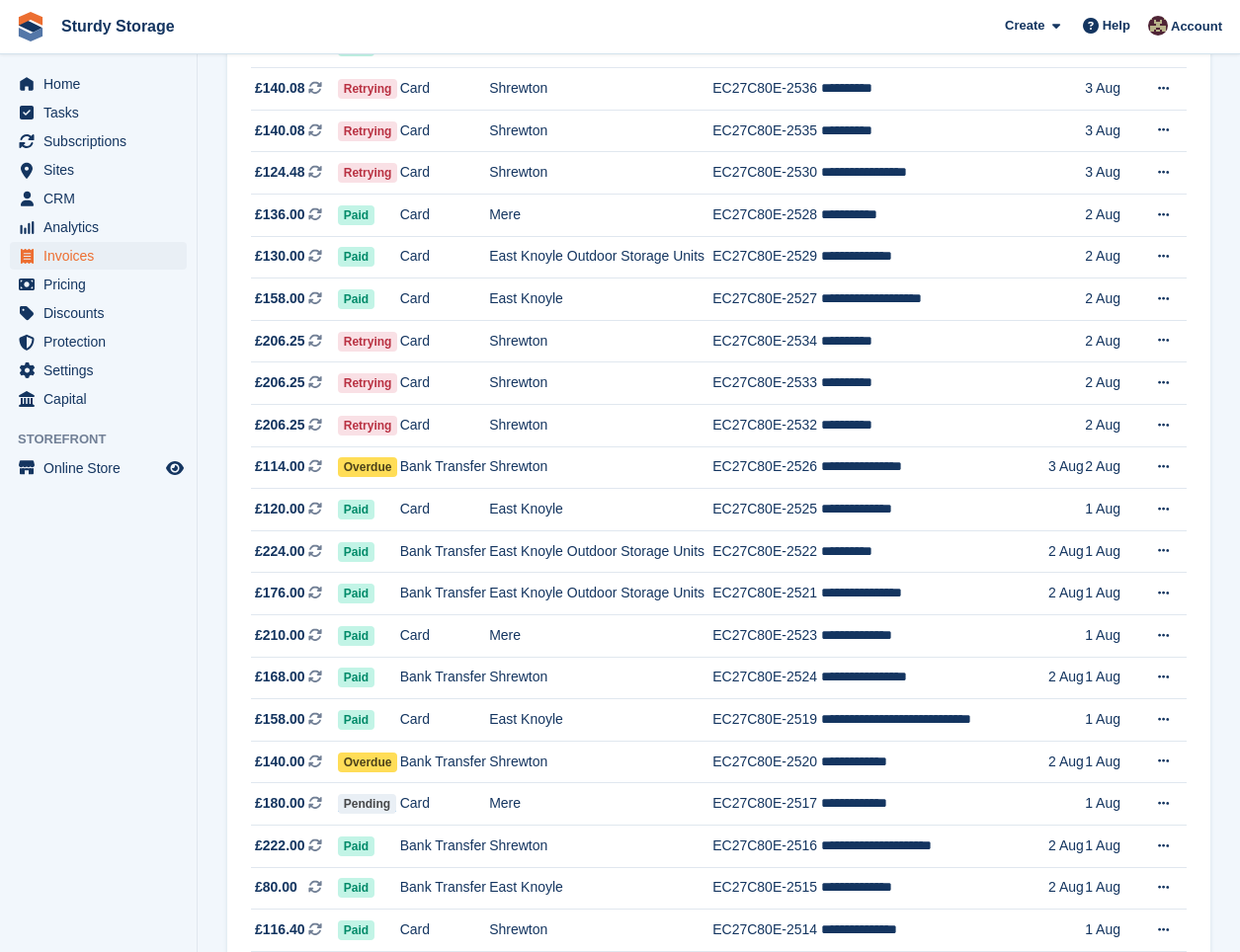 scroll, scrollTop: 823, scrollLeft: 0, axis: vertical 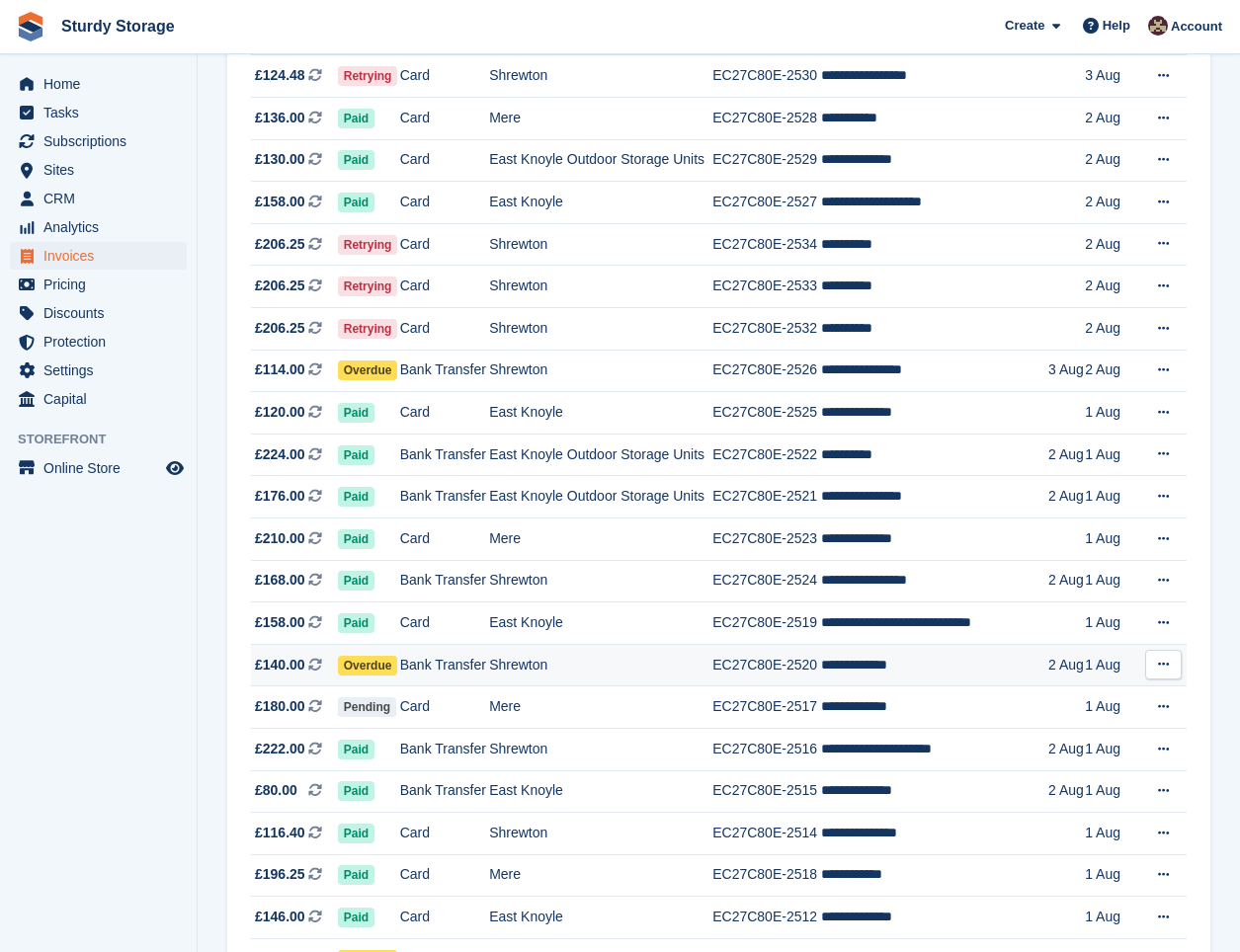 click on "Overdue" at bounding box center (368, 666) 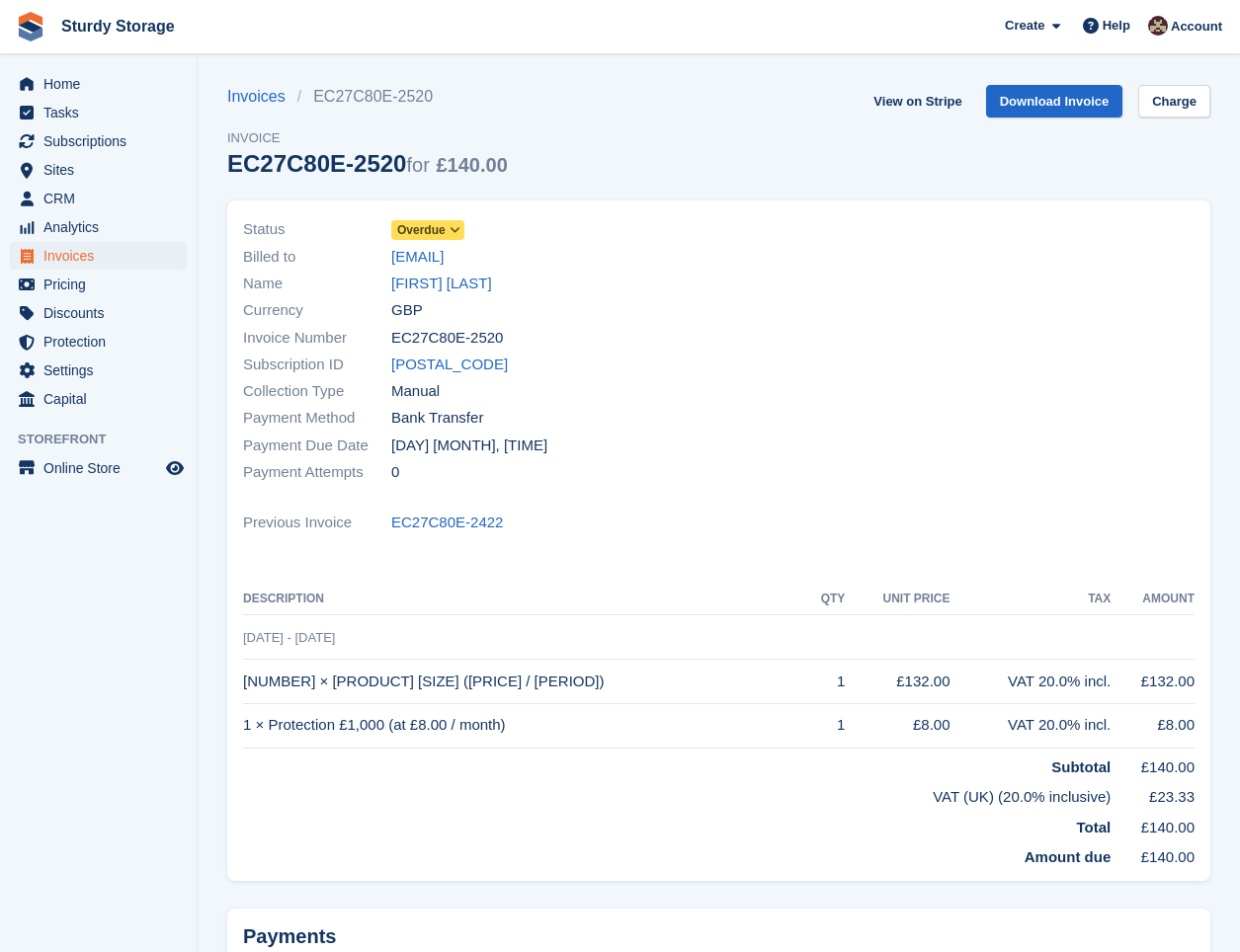 scroll, scrollTop: 0, scrollLeft: 0, axis: both 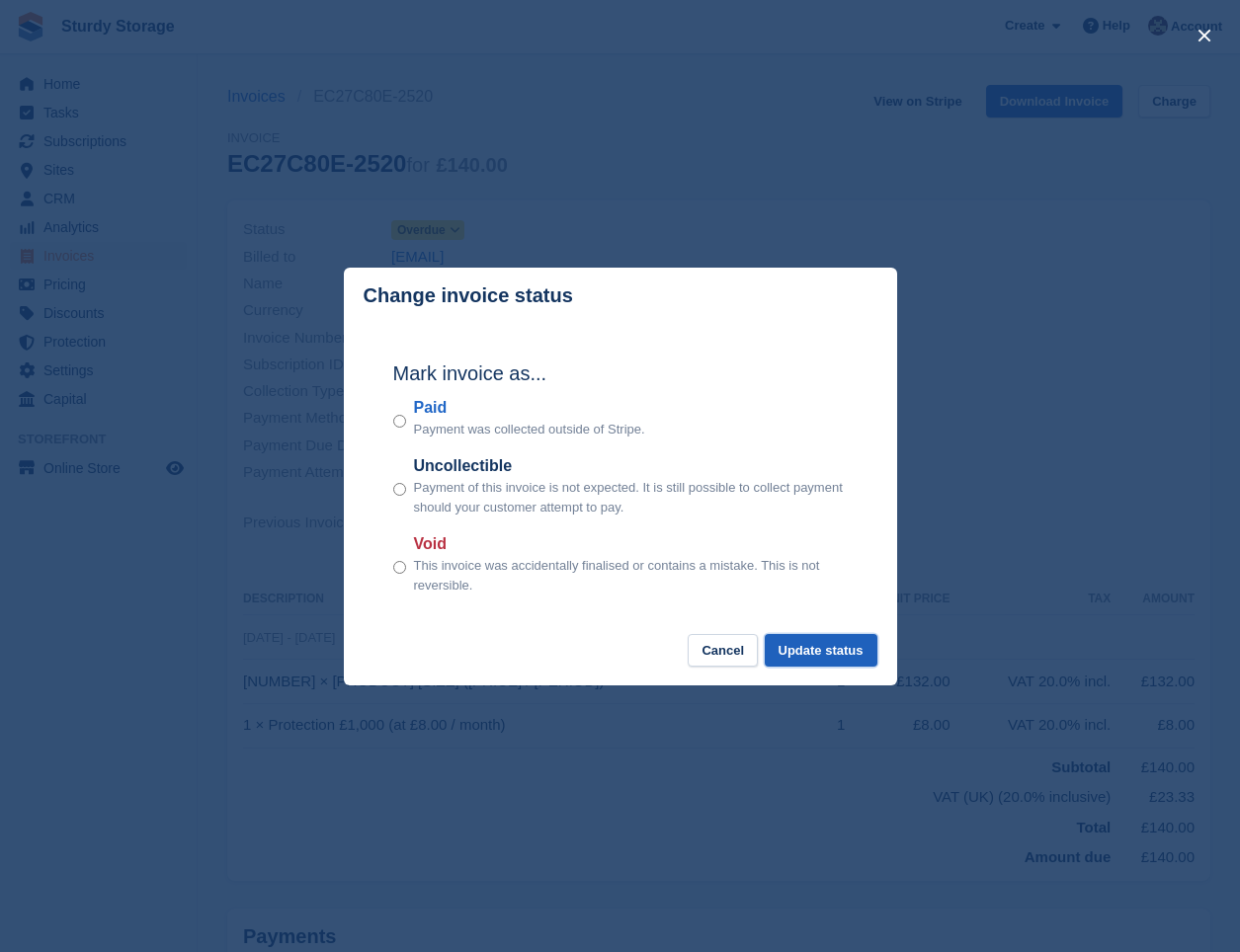 click on "Update status" at bounding box center [821, 650] 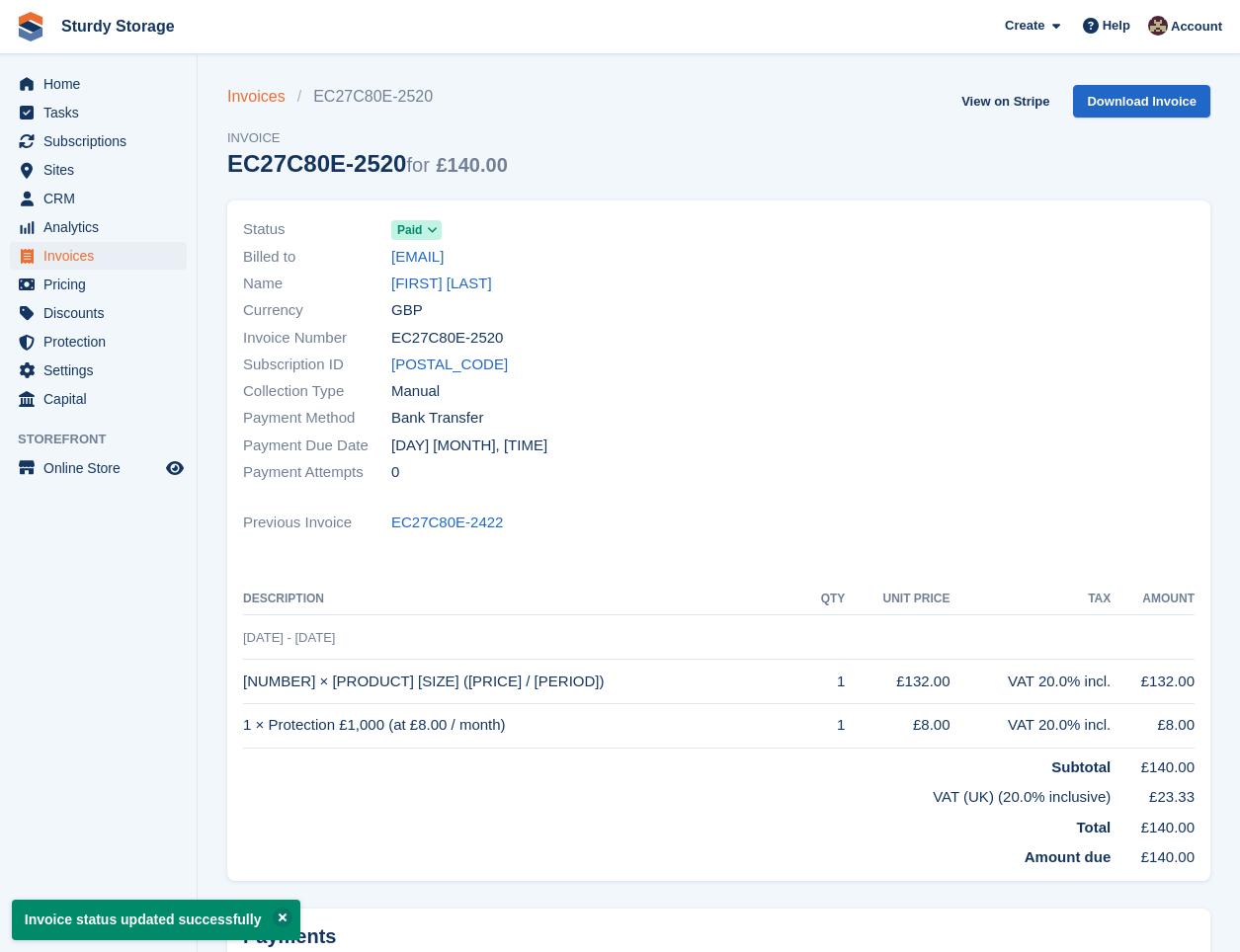 click on "Invoices" at bounding box center [262, 97] 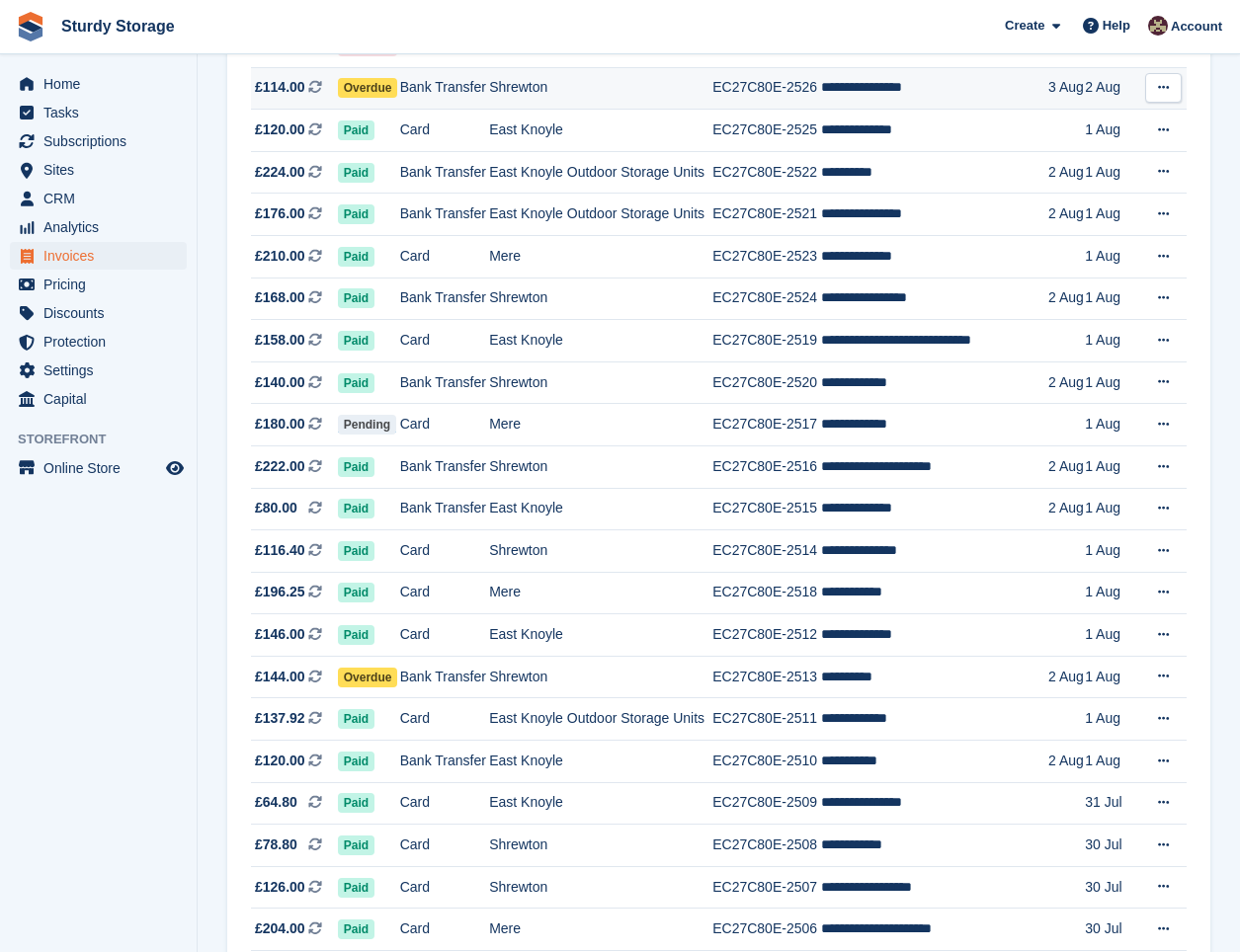 scroll, scrollTop: 1152, scrollLeft: 0, axis: vertical 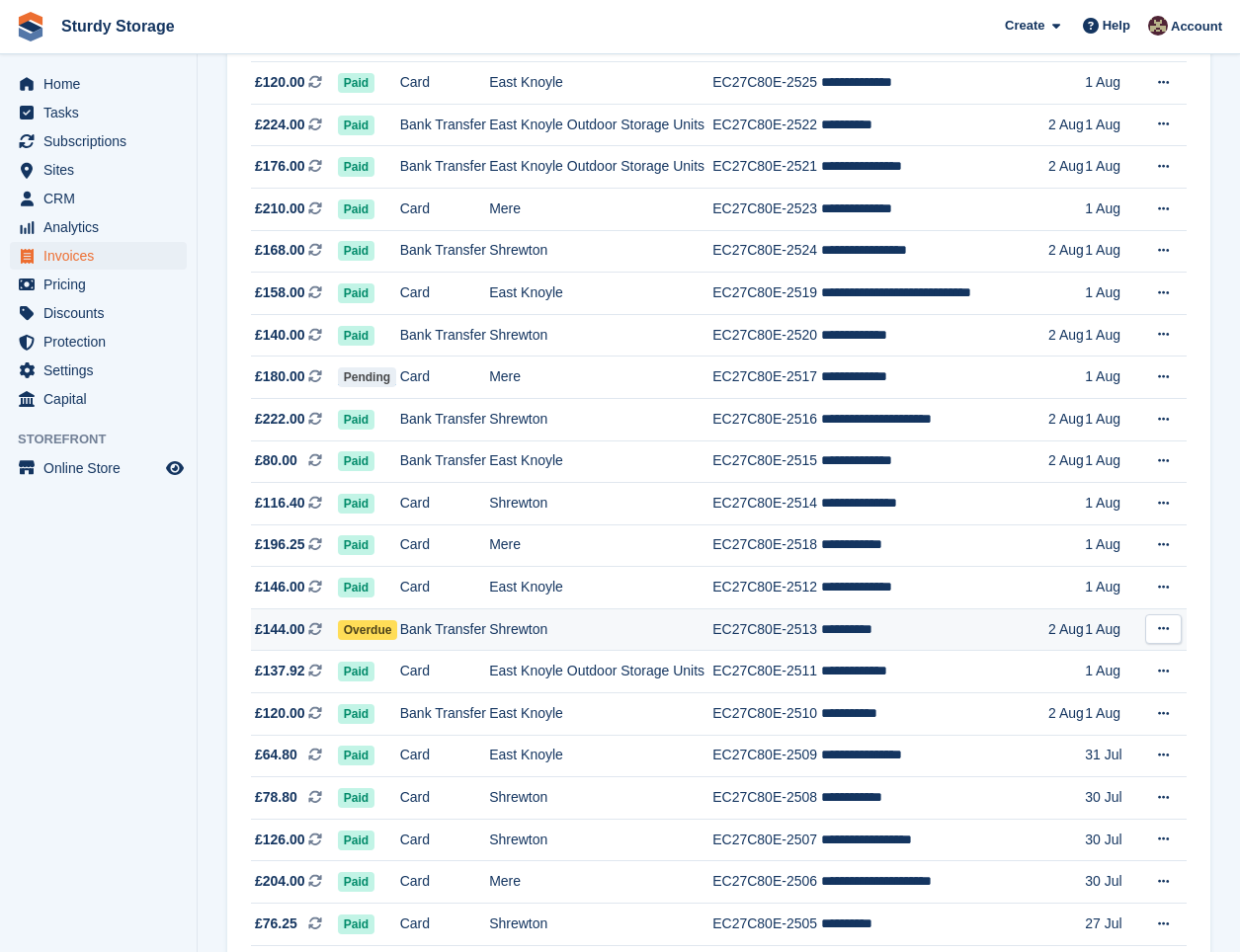 click on "Overdue" at bounding box center [368, 630] 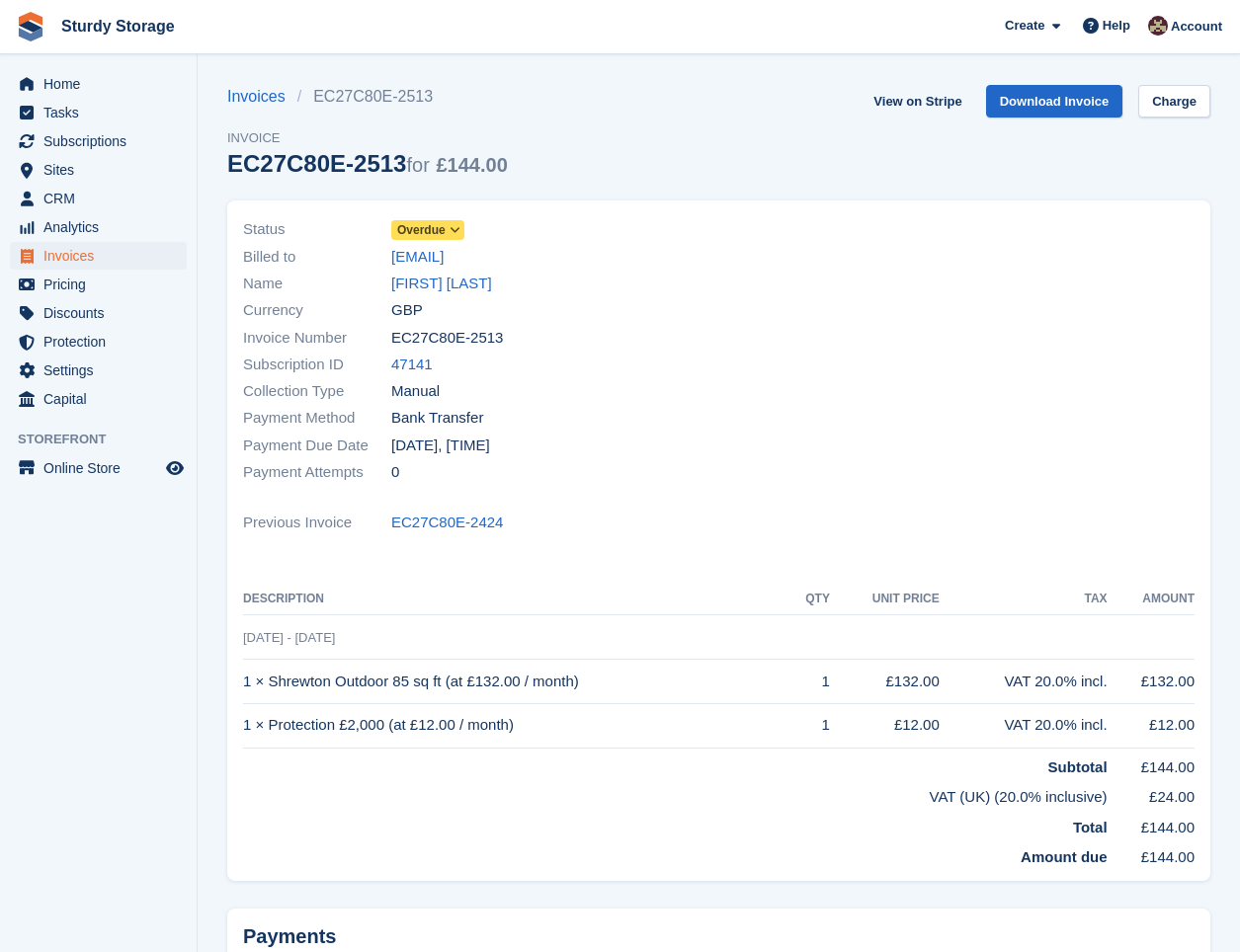 scroll, scrollTop: 0, scrollLeft: 0, axis: both 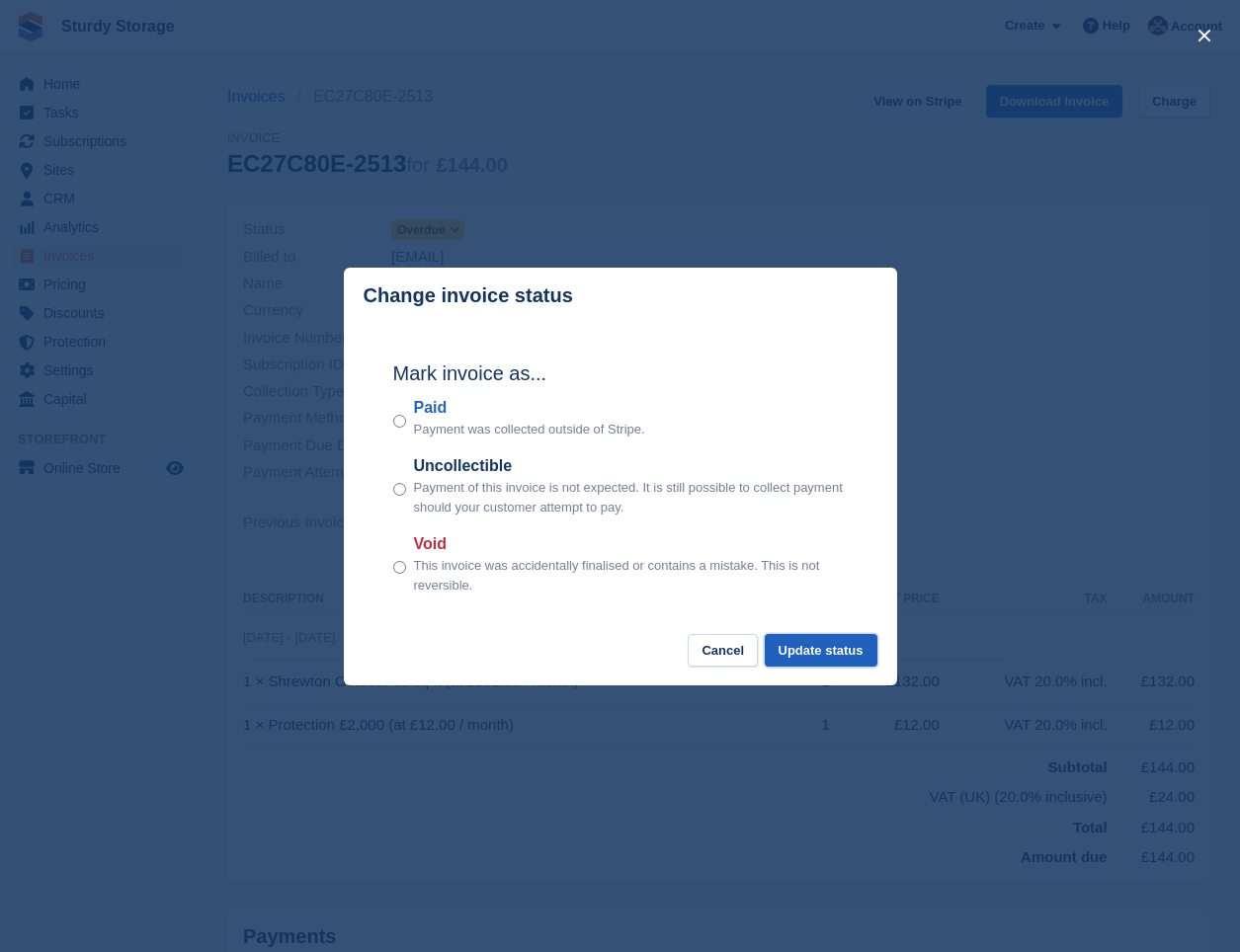 click on "Update status" at bounding box center [821, 650] 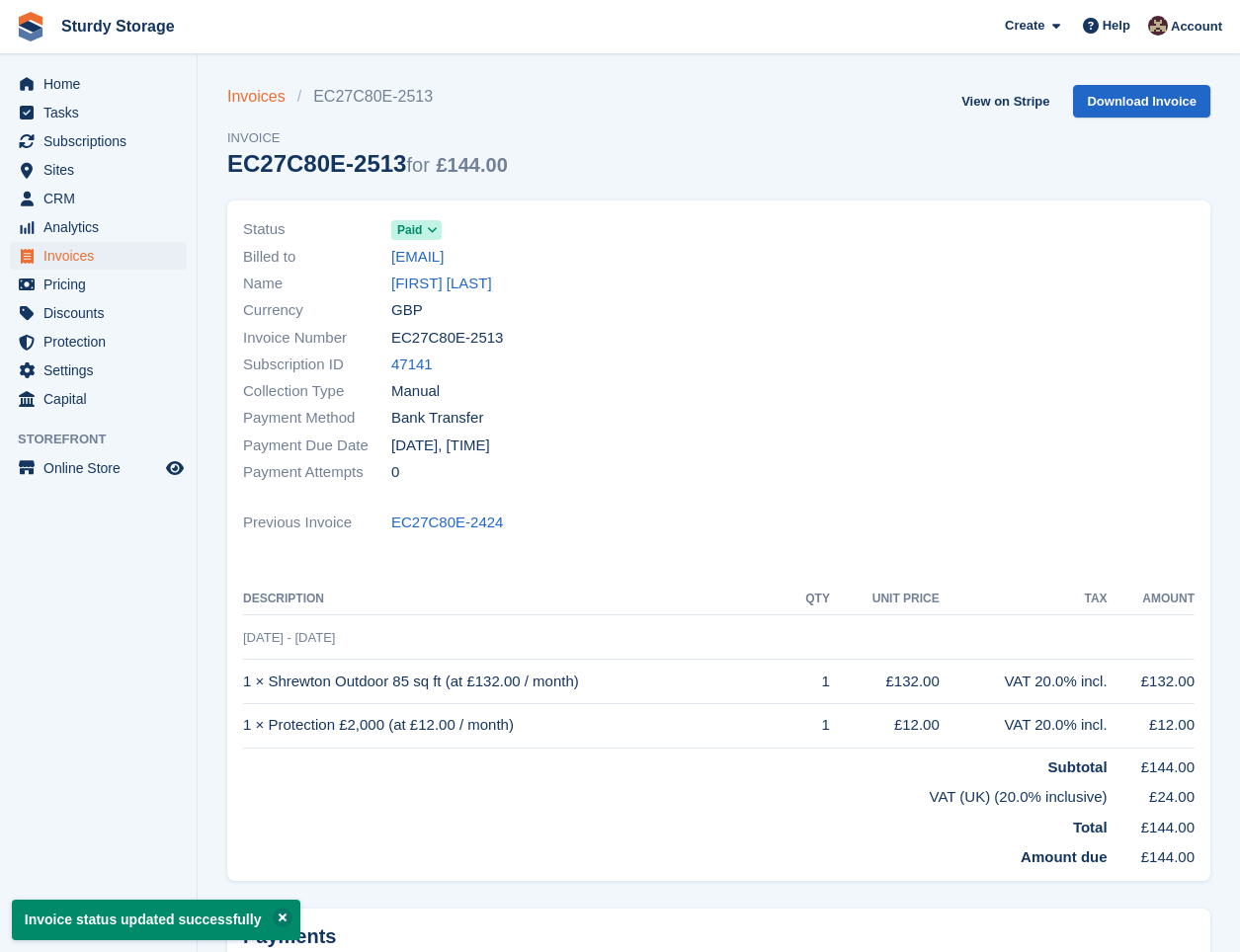 click on "Invoices" at bounding box center [262, 97] 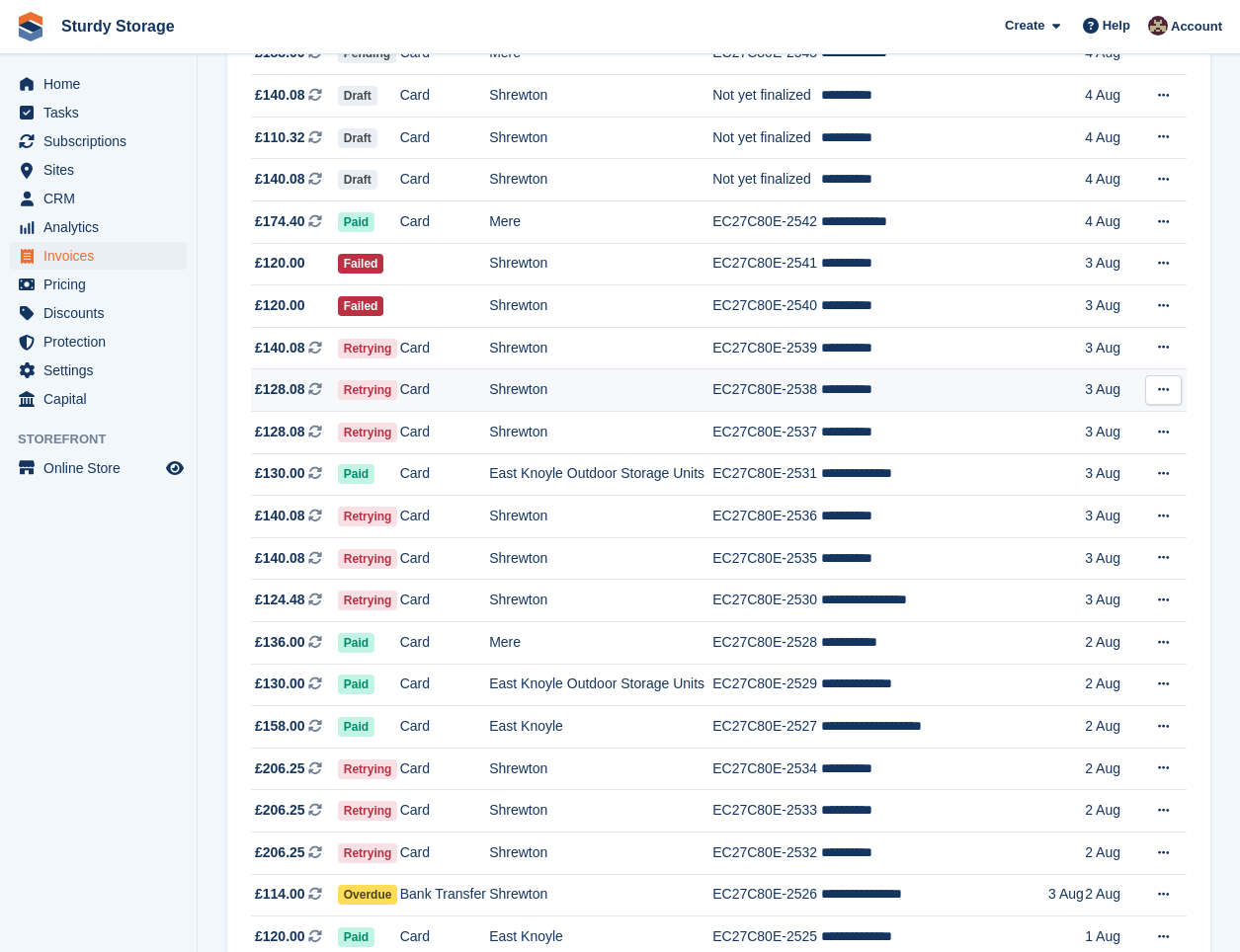 scroll, scrollTop: 494, scrollLeft: 0, axis: vertical 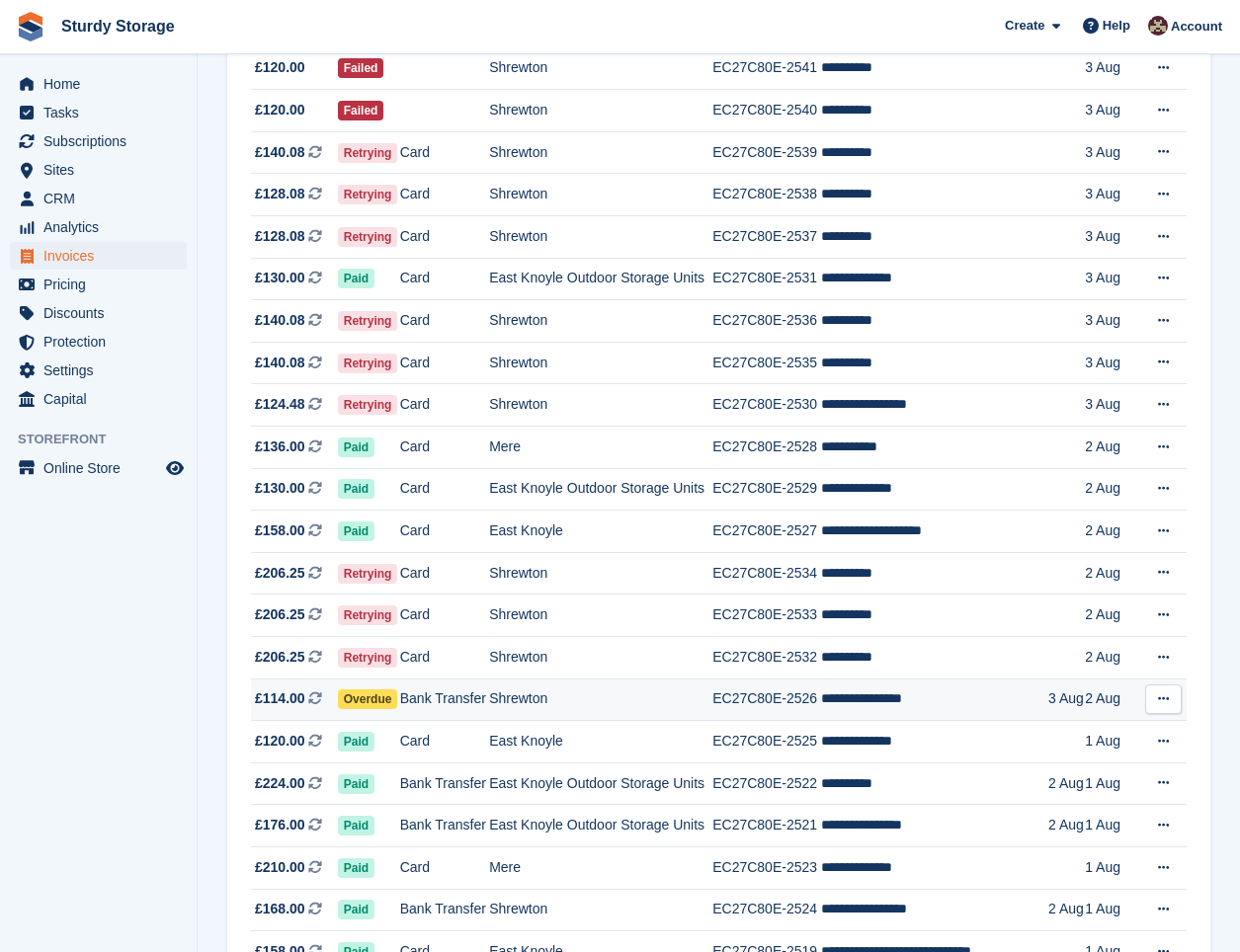 click on "Overdue" at bounding box center [368, 699] 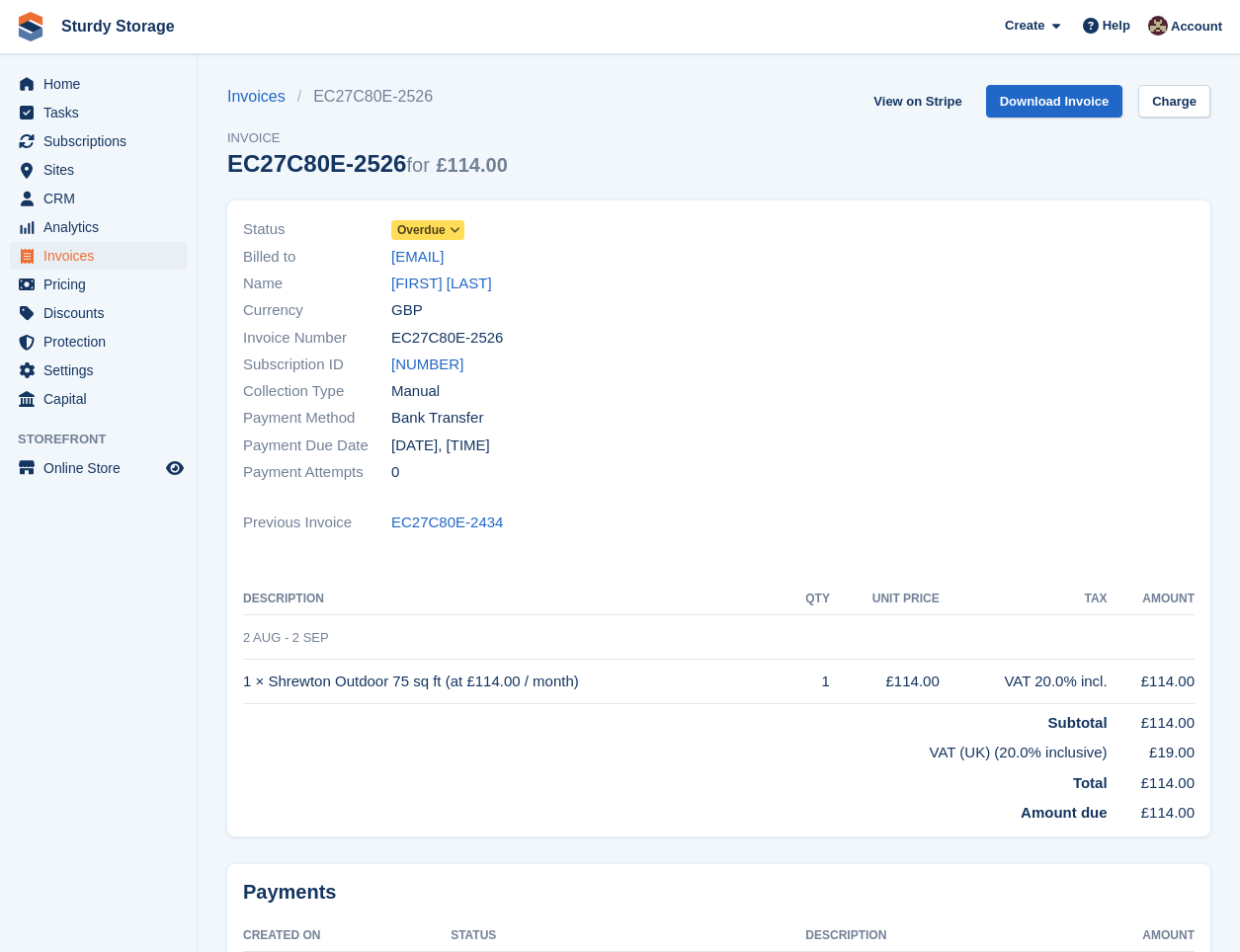 scroll, scrollTop: 0, scrollLeft: 0, axis: both 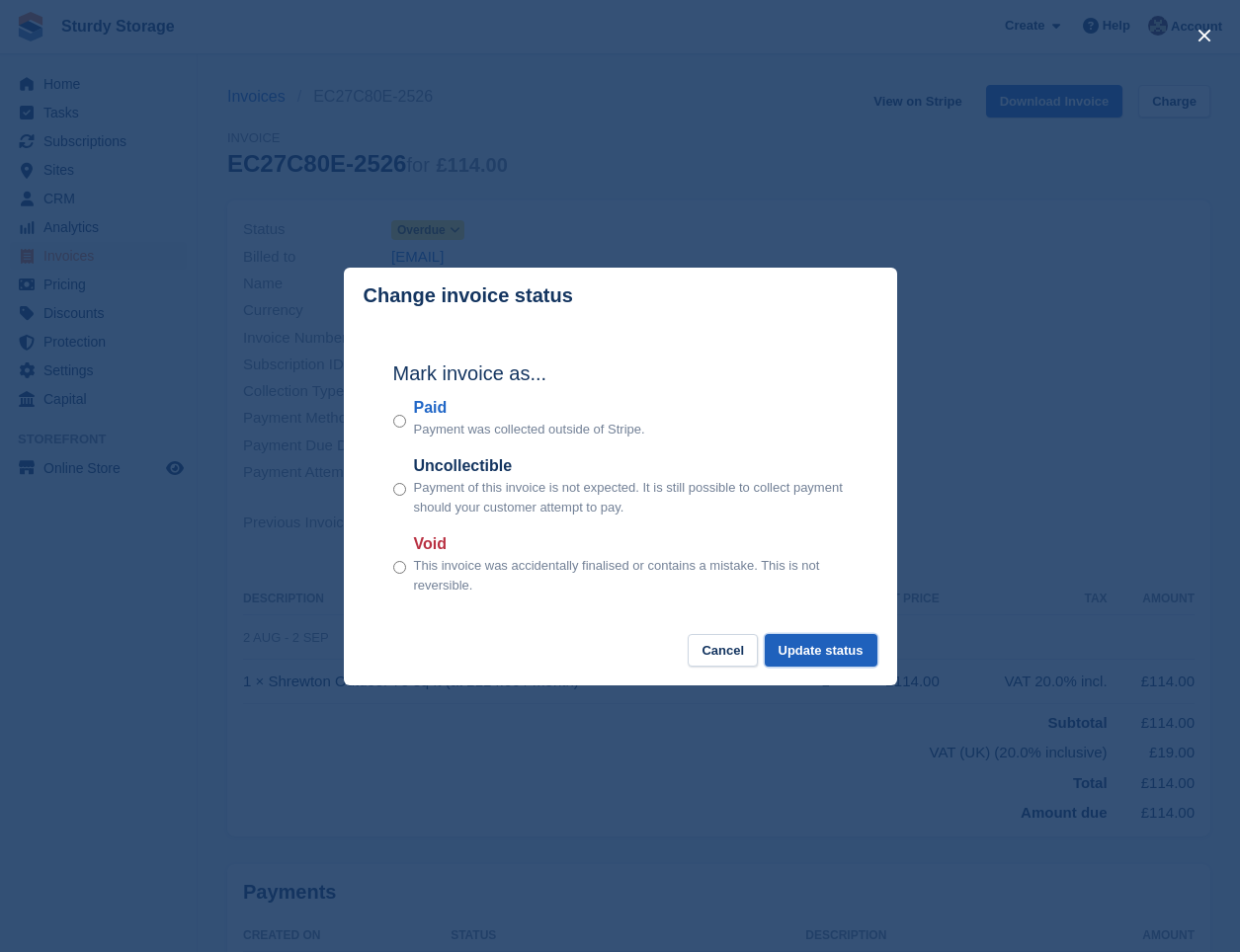 click on "Update status" at bounding box center (821, 650) 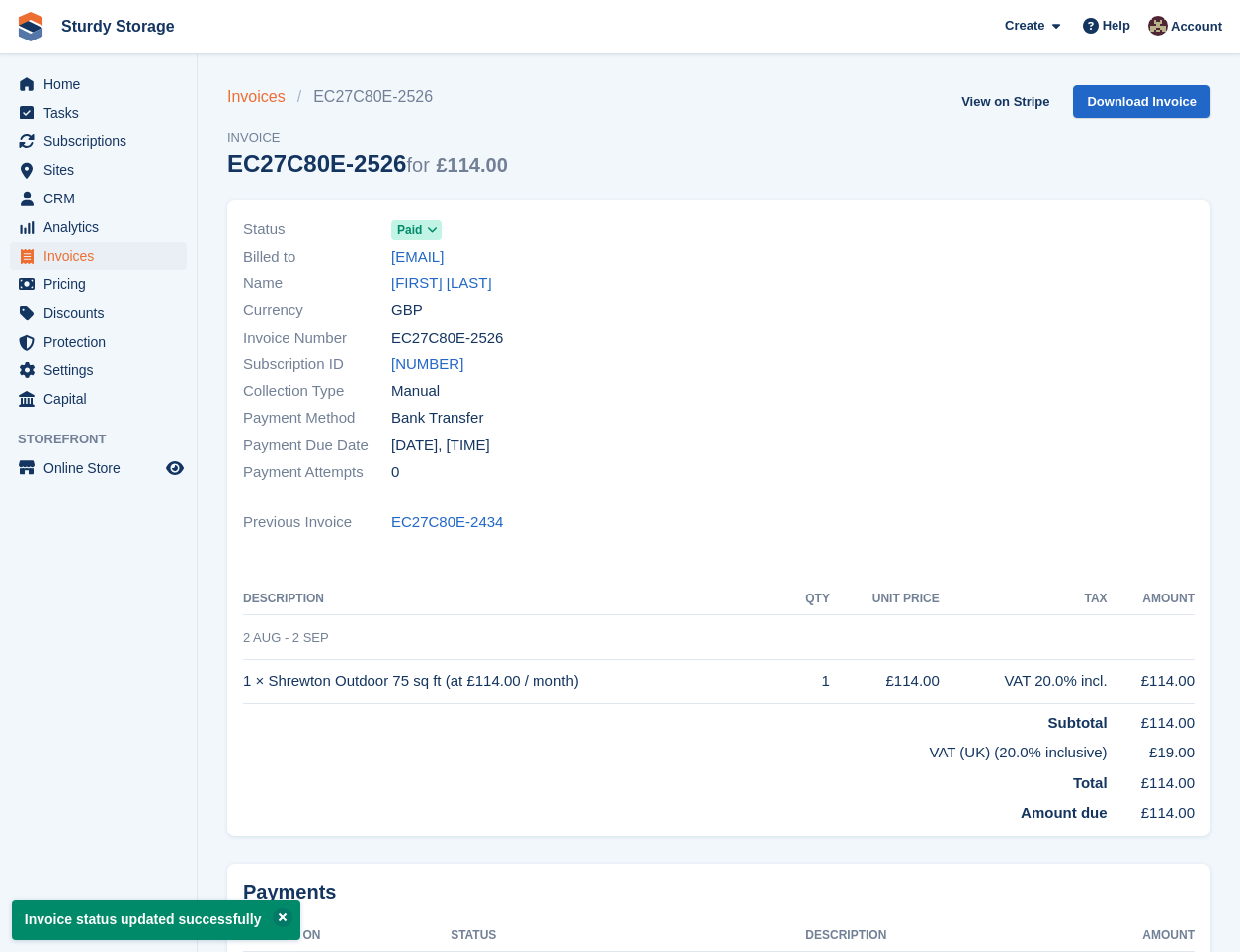 click on "Invoices" at bounding box center [262, 97] 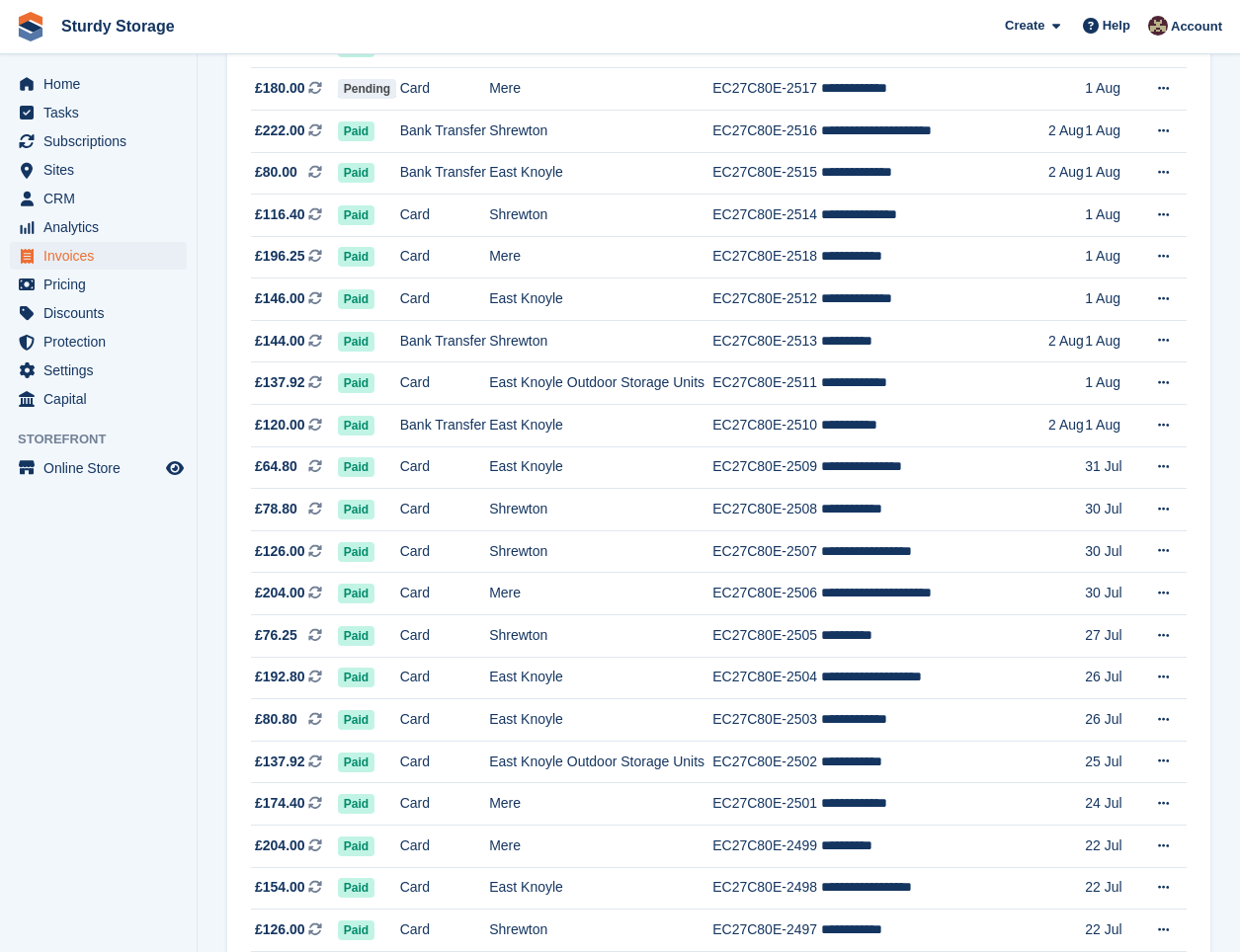 scroll, scrollTop: 1580, scrollLeft: 0, axis: vertical 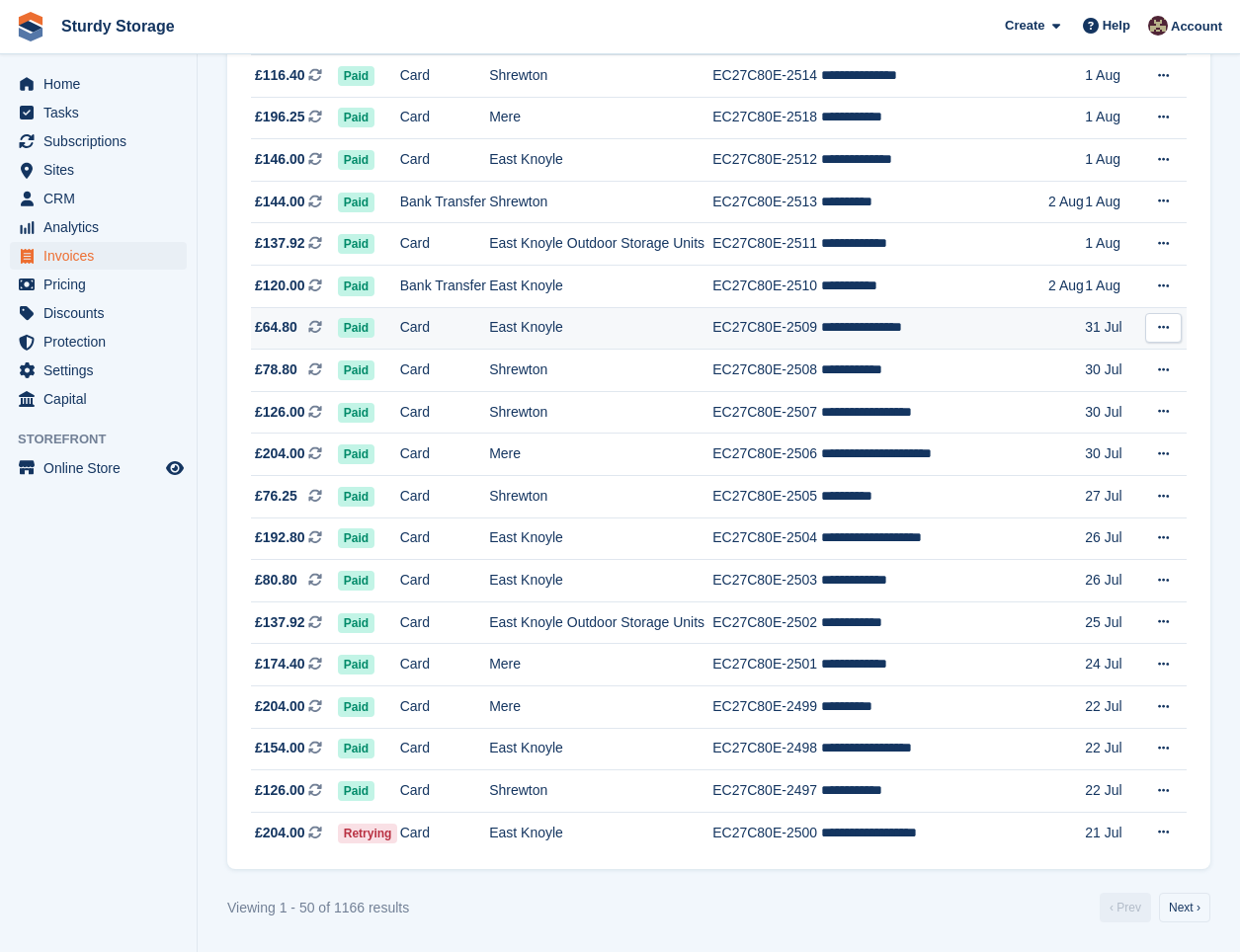 click on "East Knoyle" at bounding box center (601, 328) 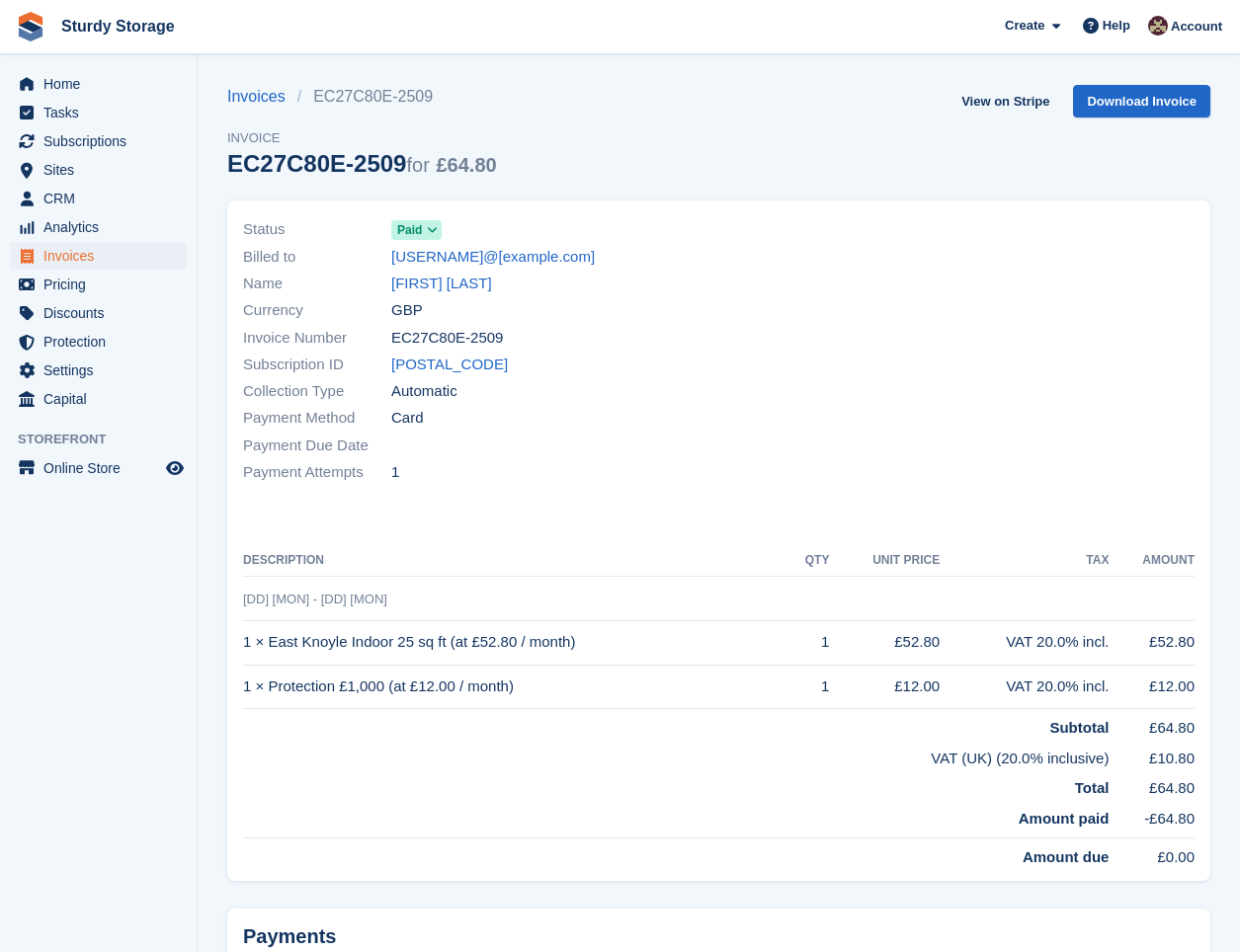 scroll, scrollTop: 0, scrollLeft: 0, axis: both 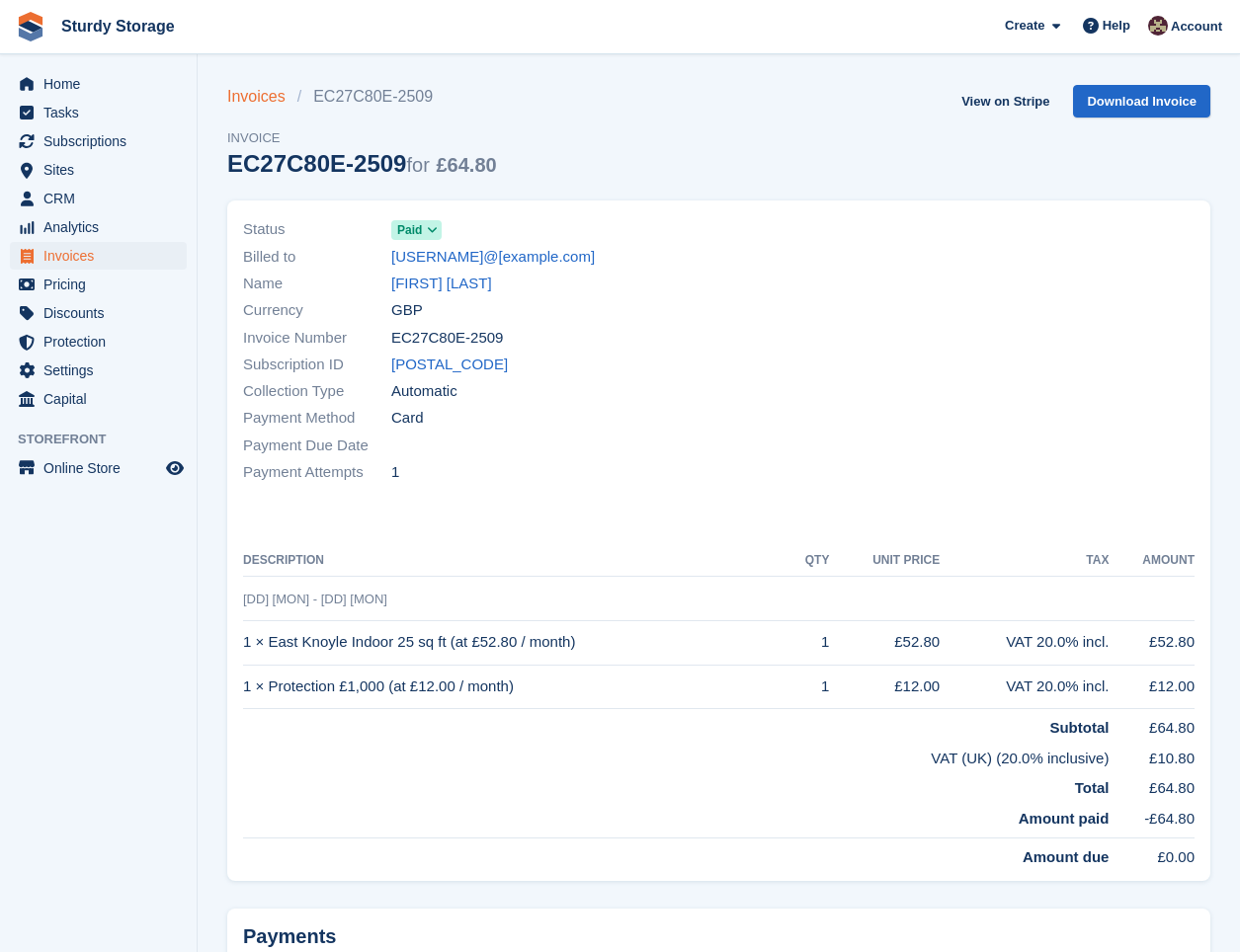 click on "Invoices" at bounding box center (262, 97) 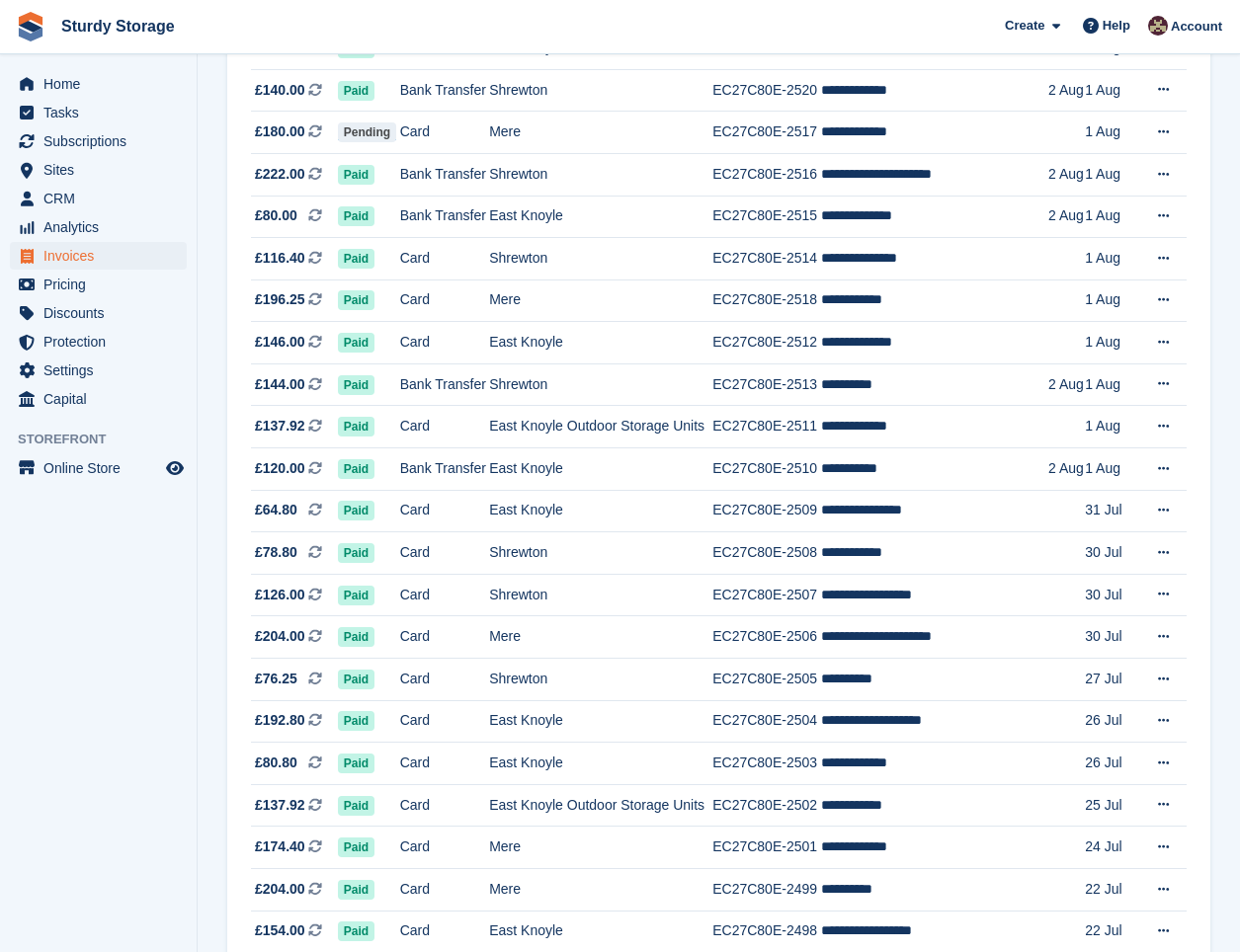 scroll, scrollTop: 1481, scrollLeft: 0, axis: vertical 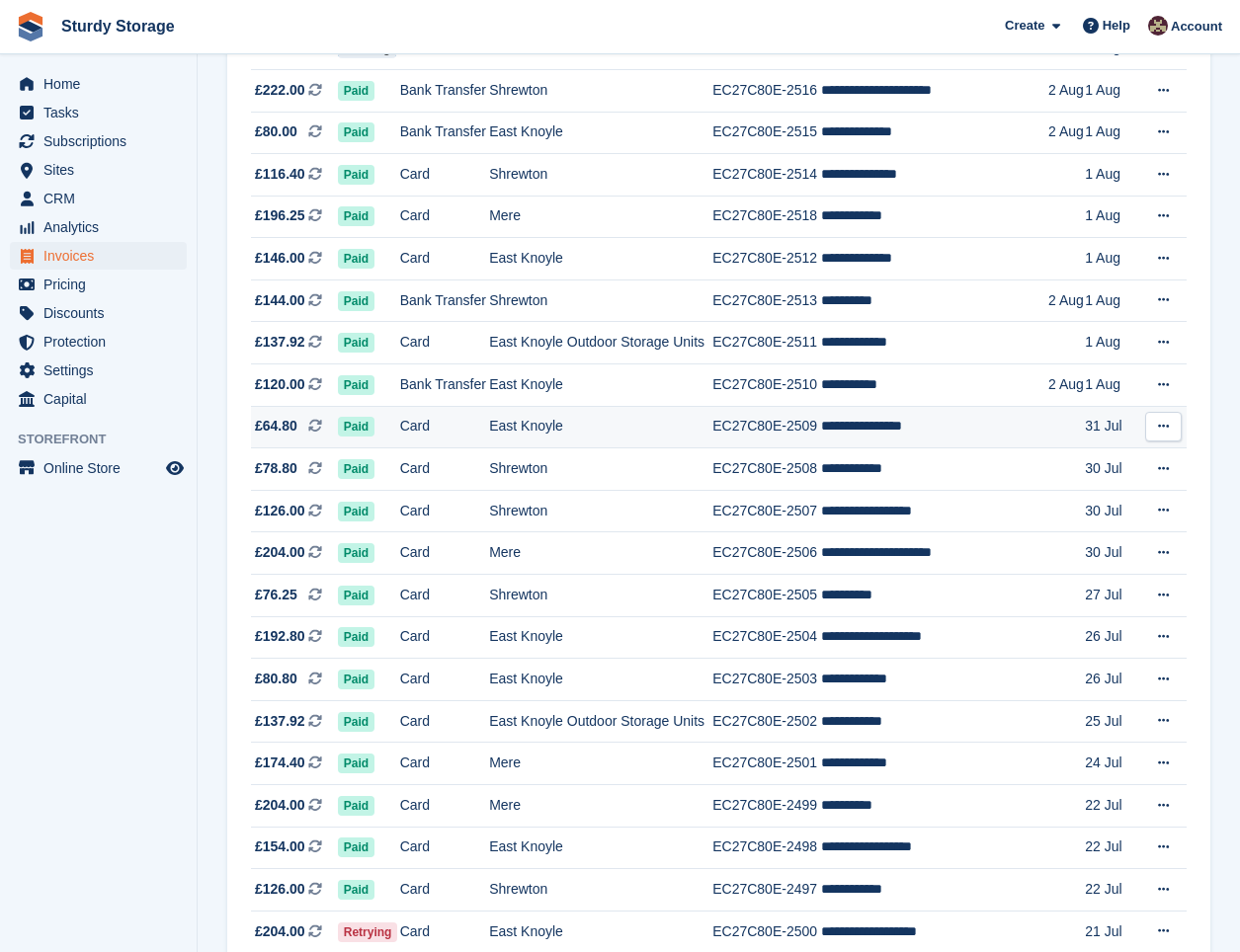 click on "East Knoyle" at bounding box center (601, 427) 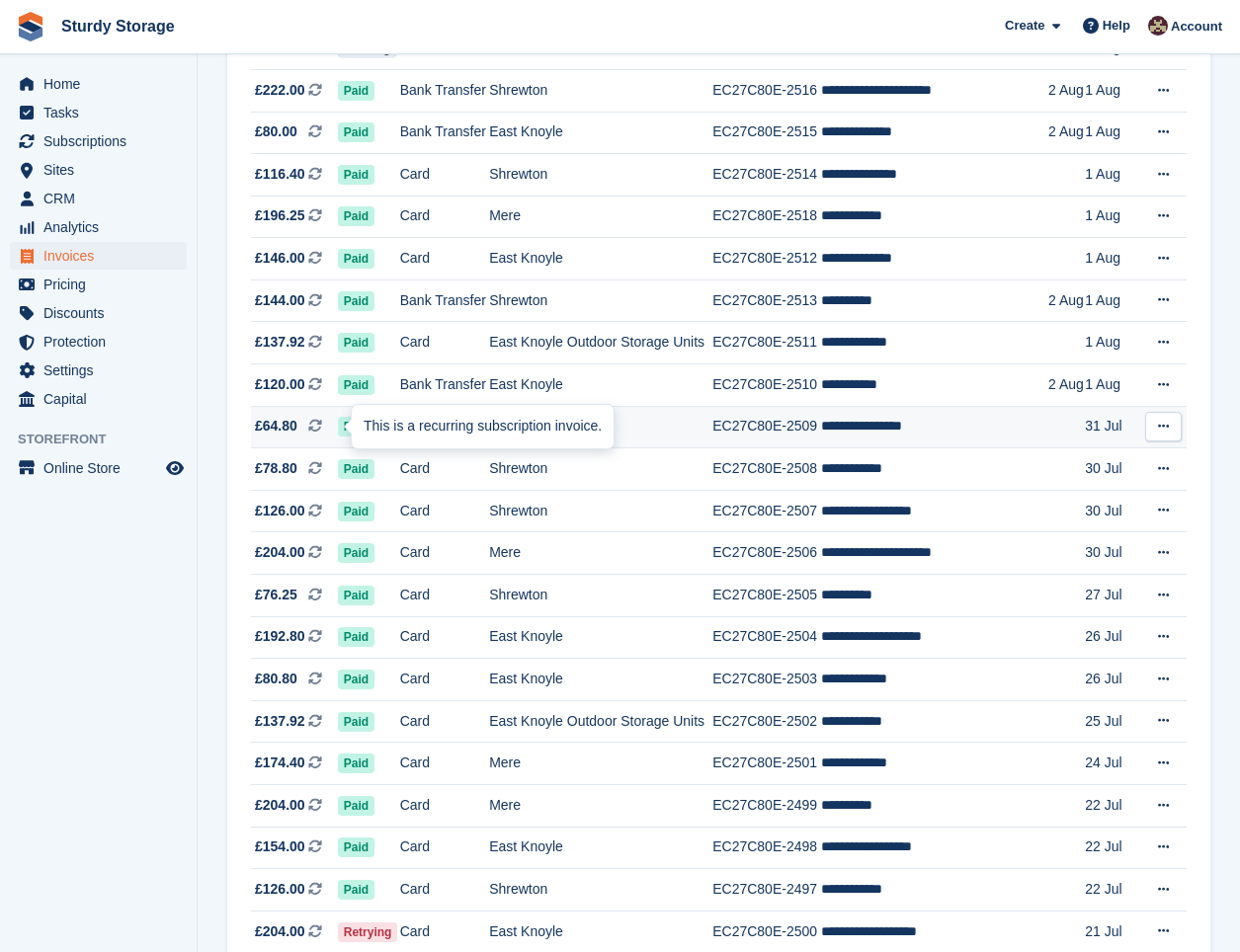 click on "This is a recurring subscription invoice." at bounding box center [482, 427] 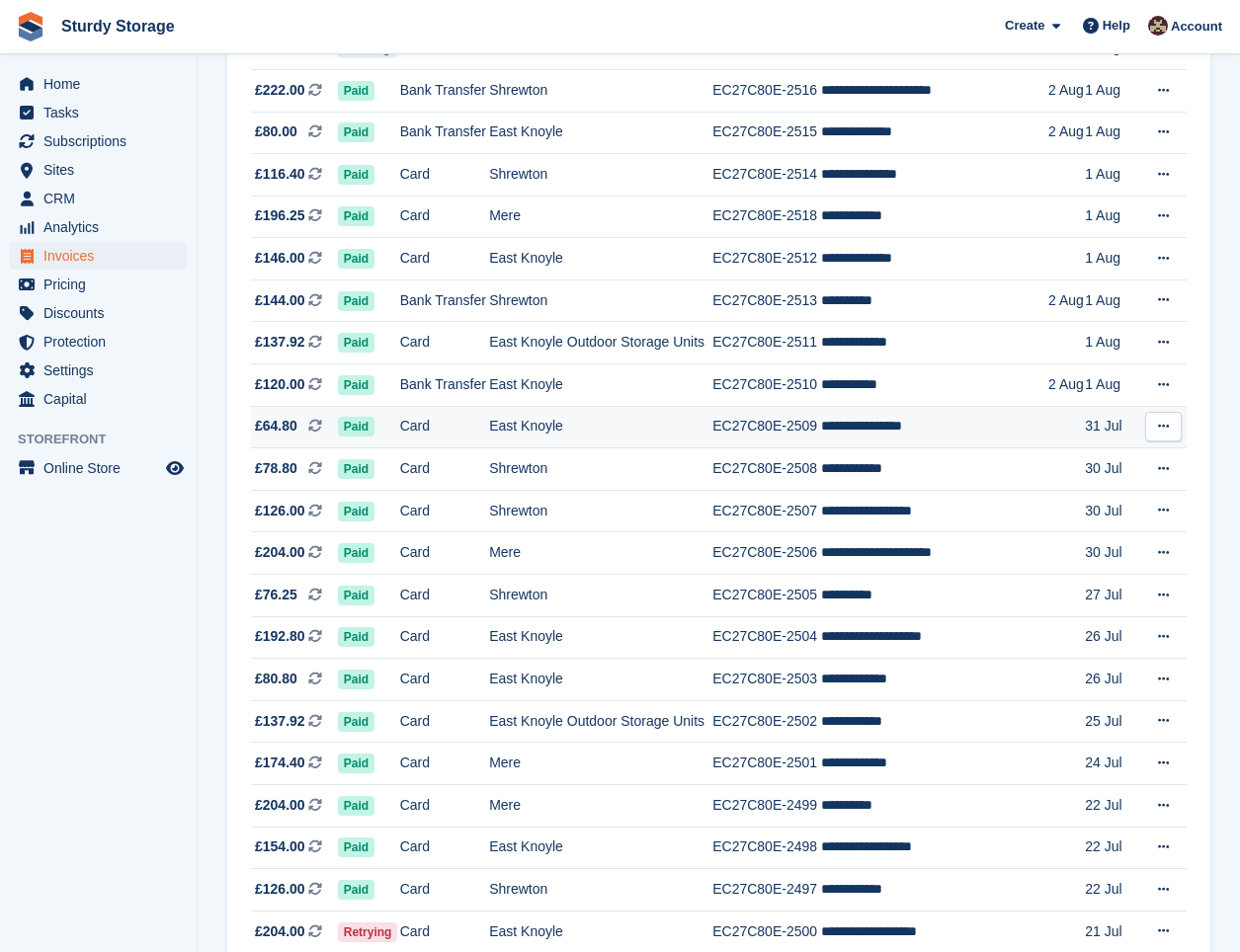 click on "East Knoyle" at bounding box center [601, 427] 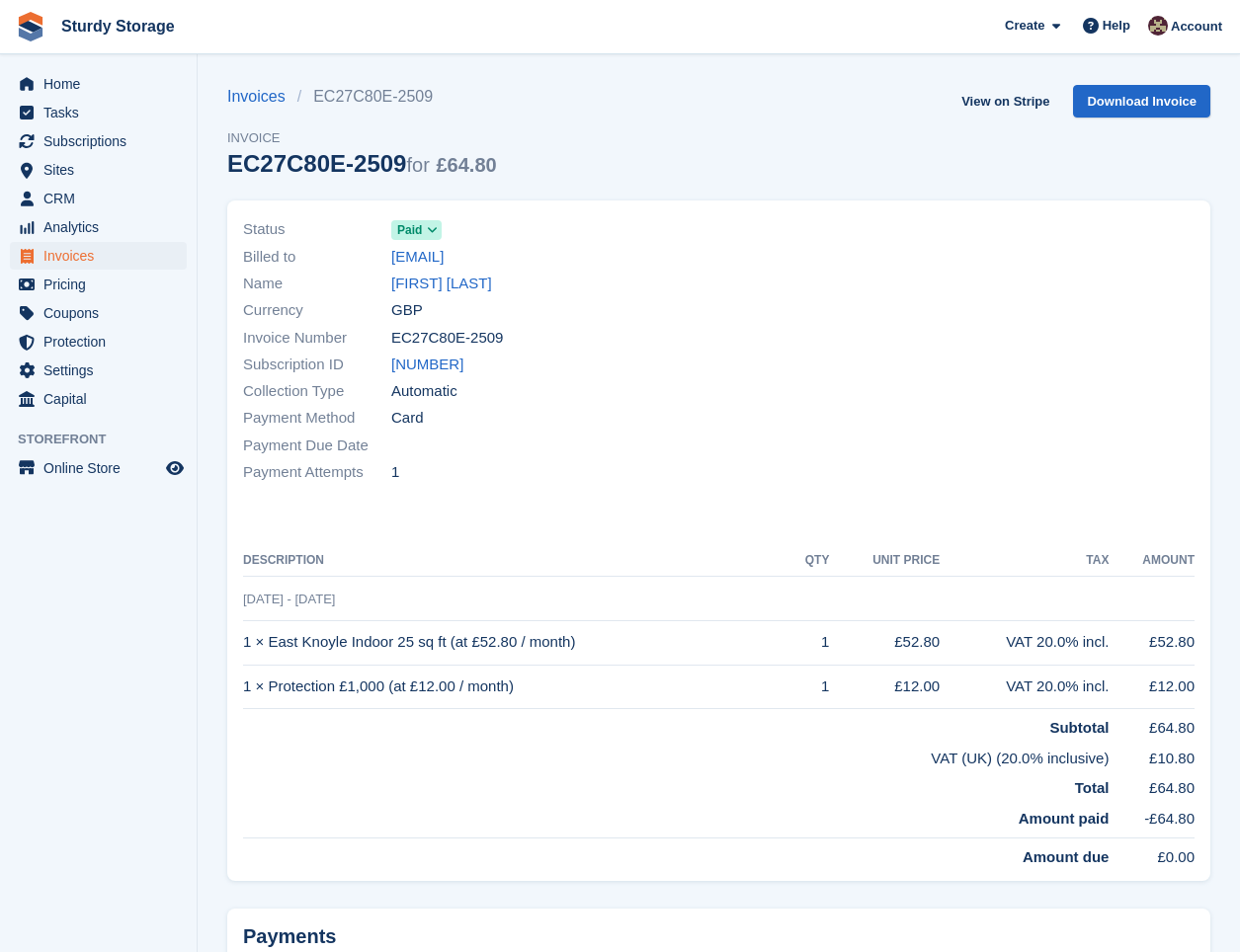 scroll, scrollTop: 0, scrollLeft: 0, axis: both 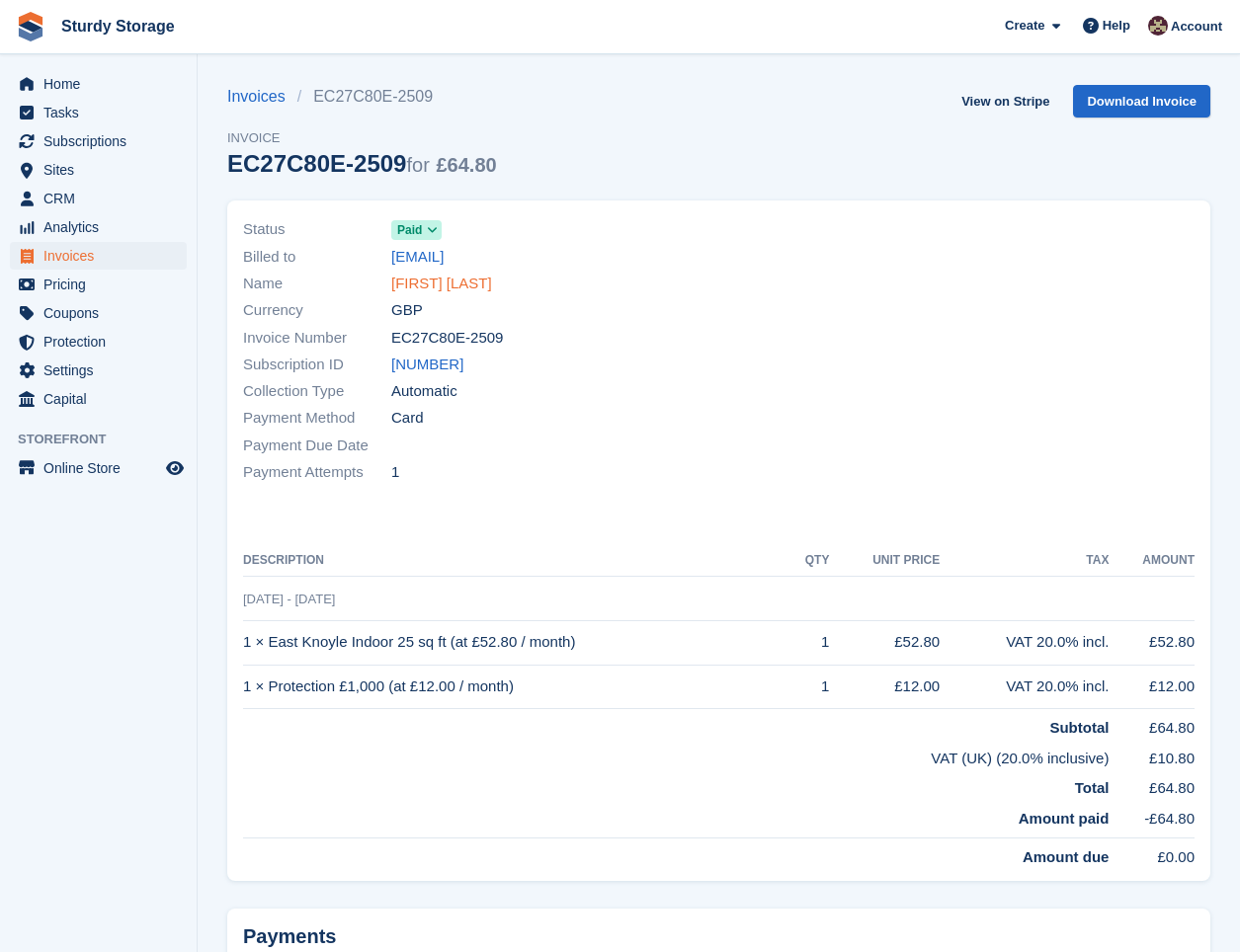 click on "[FIRST] [LAST]" at bounding box center [442, 283] 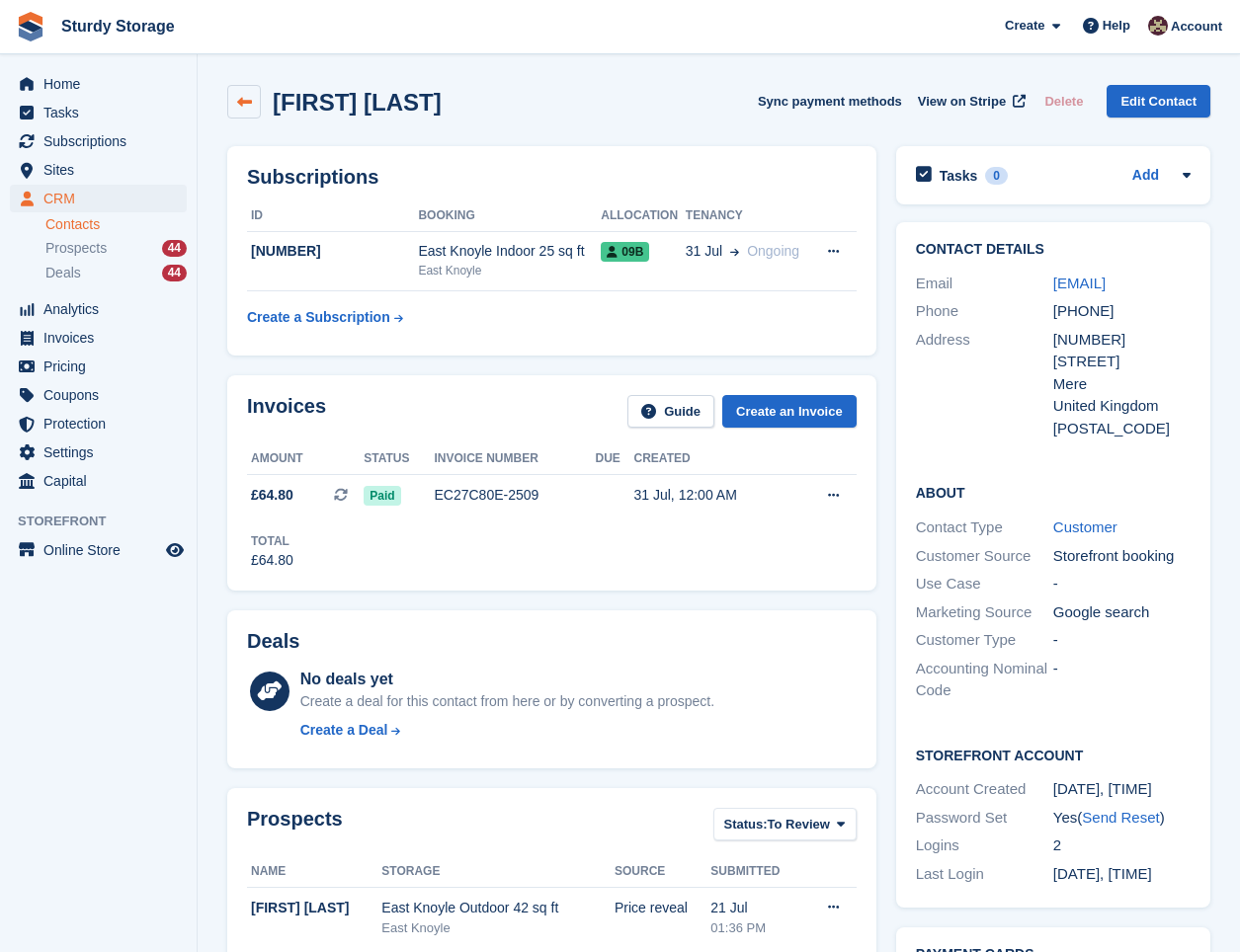 click at bounding box center [244, 102] 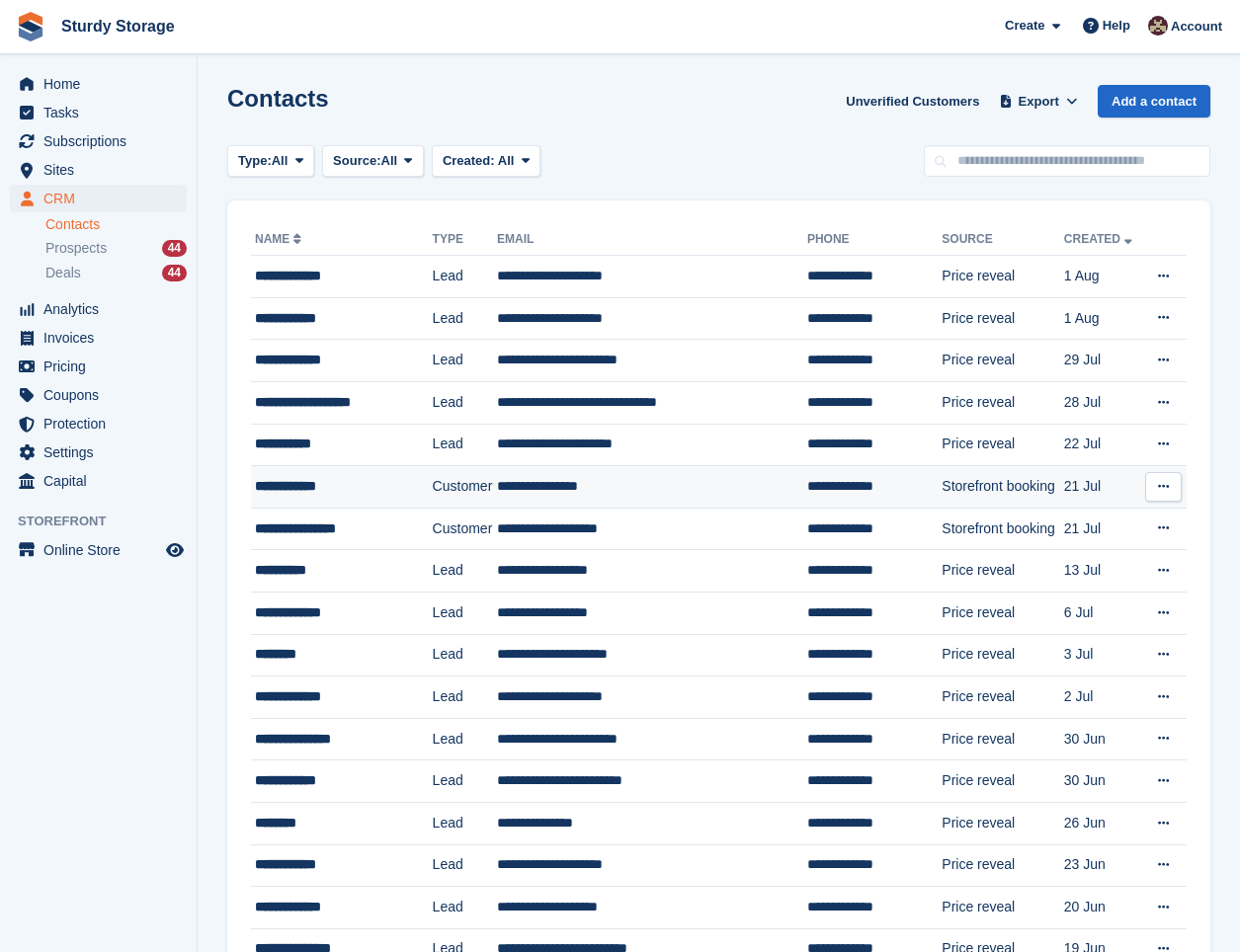click on "**********" at bounding box center (337, 486) 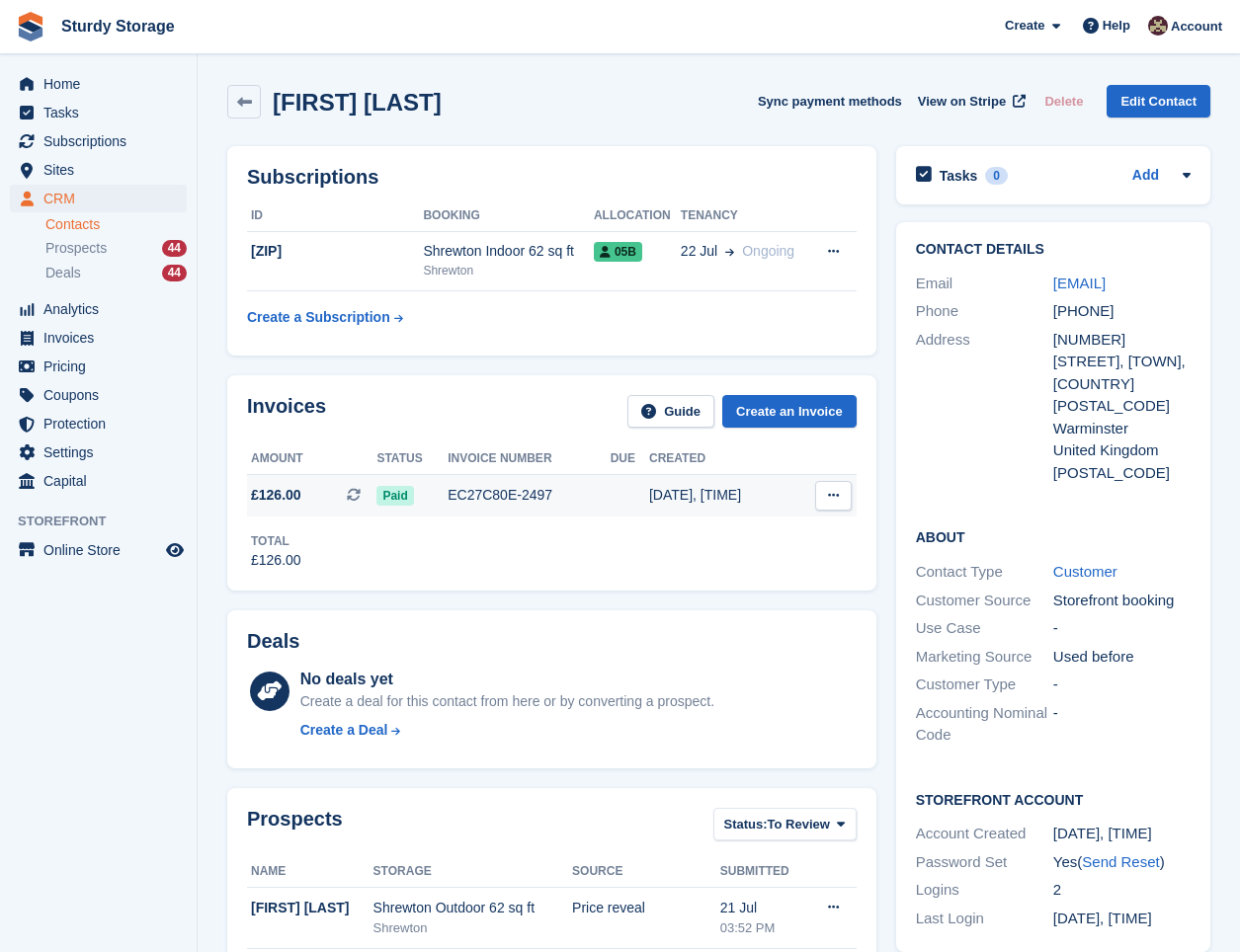 scroll, scrollTop: 0, scrollLeft: 0, axis: both 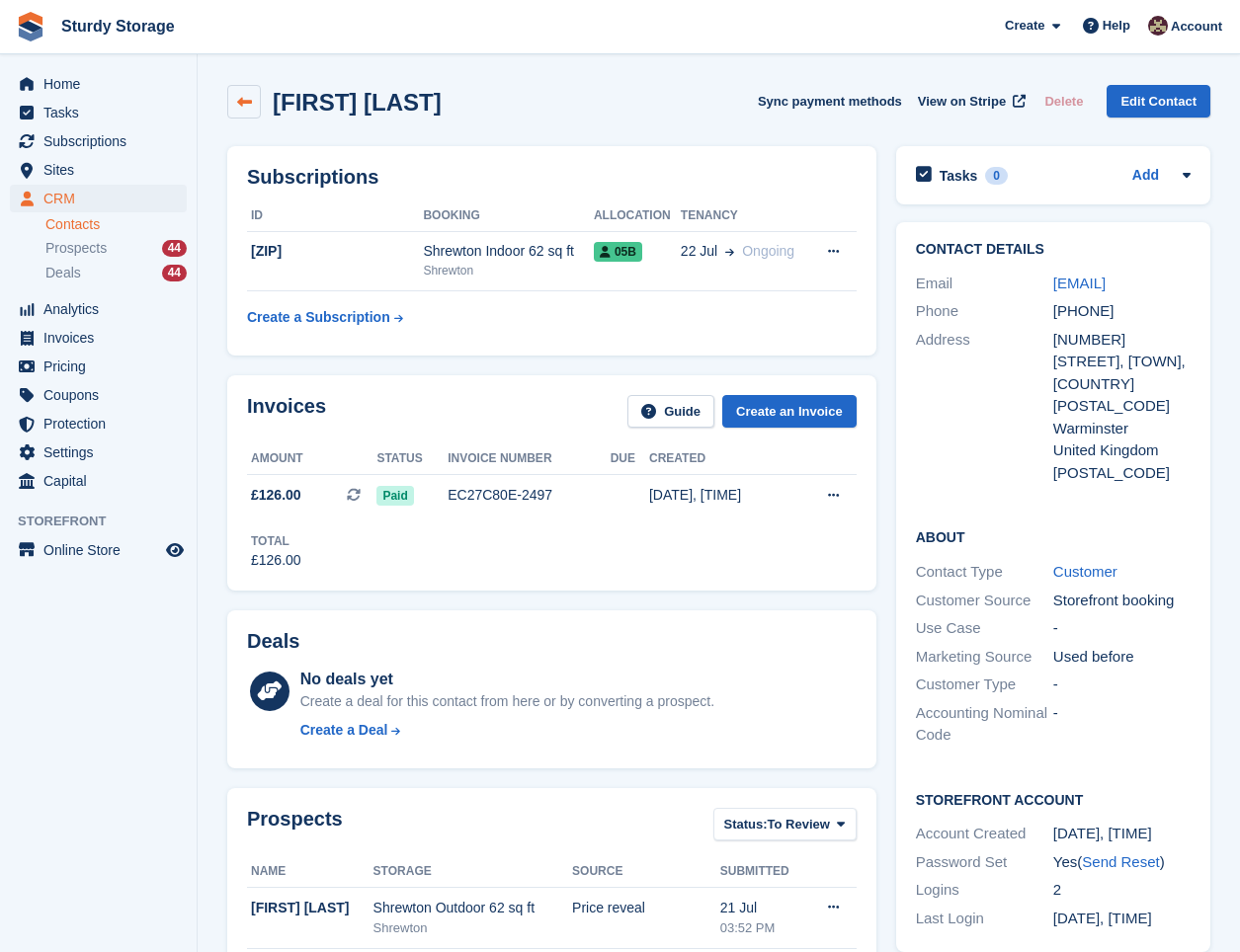 click at bounding box center (244, 102) 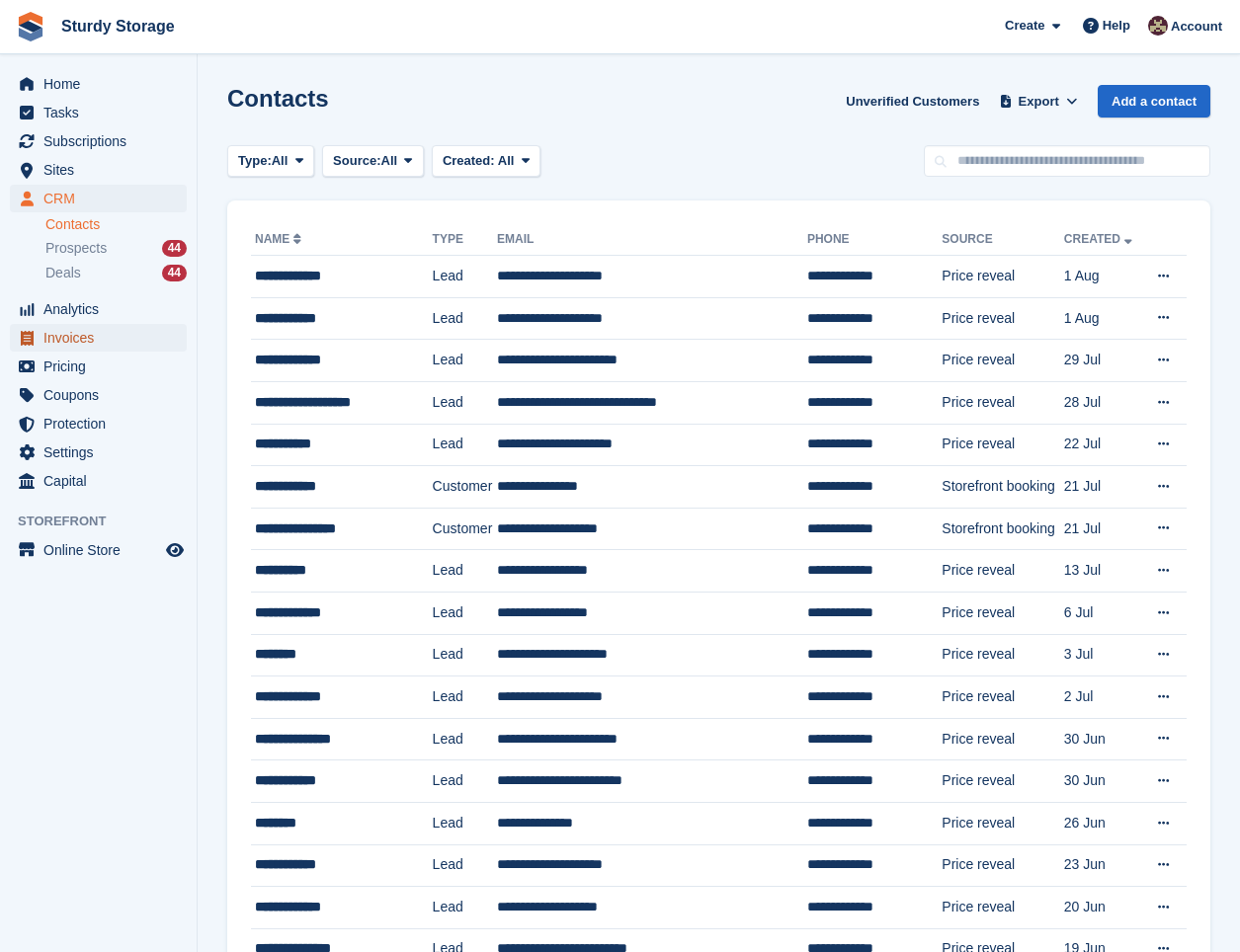click on "Invoices" at bounding box center [103, 338] 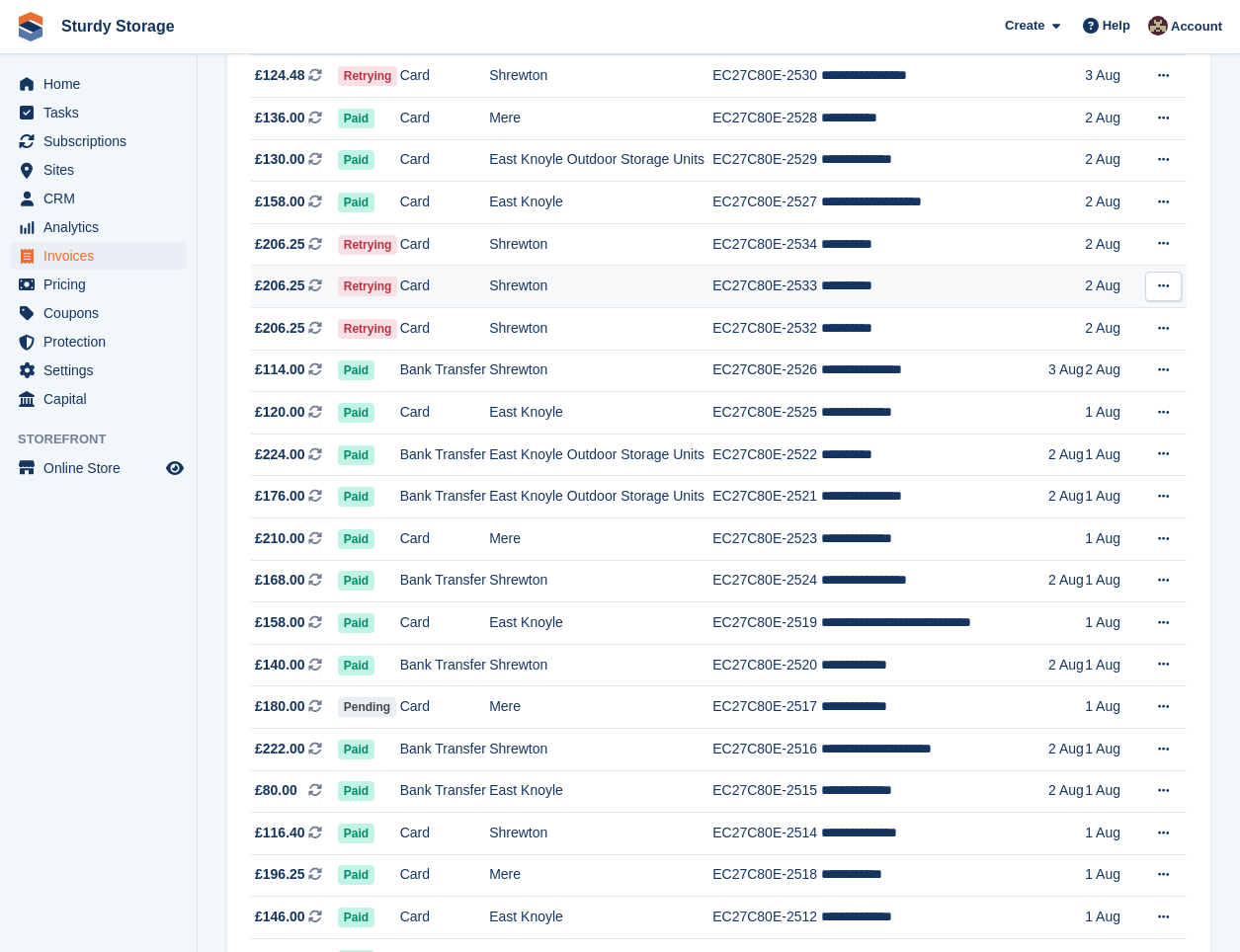 scroll, scrollTop: 659, scrollLeft: 0, axis: vertical 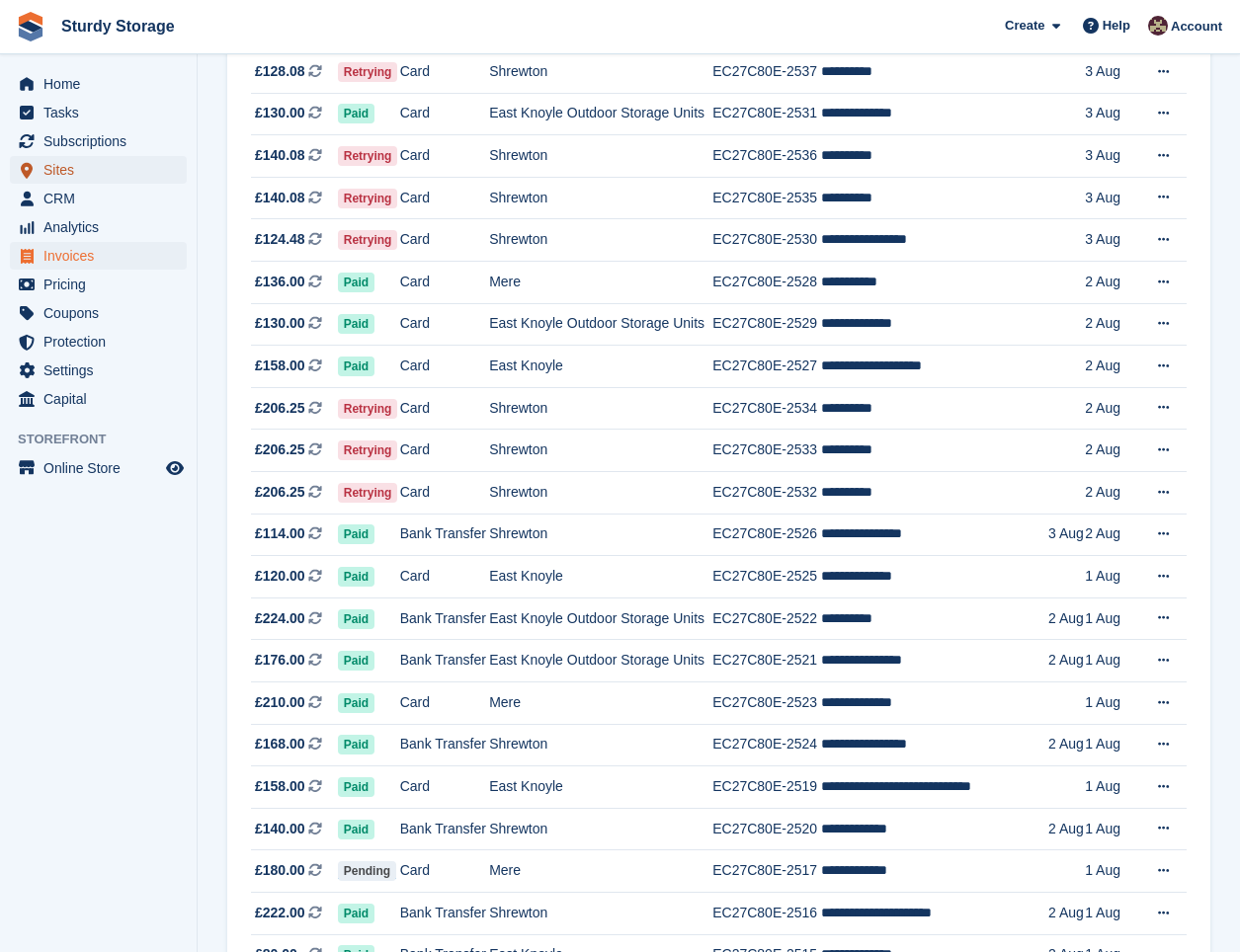 click on "Sites" at bounding box center (103, 170) 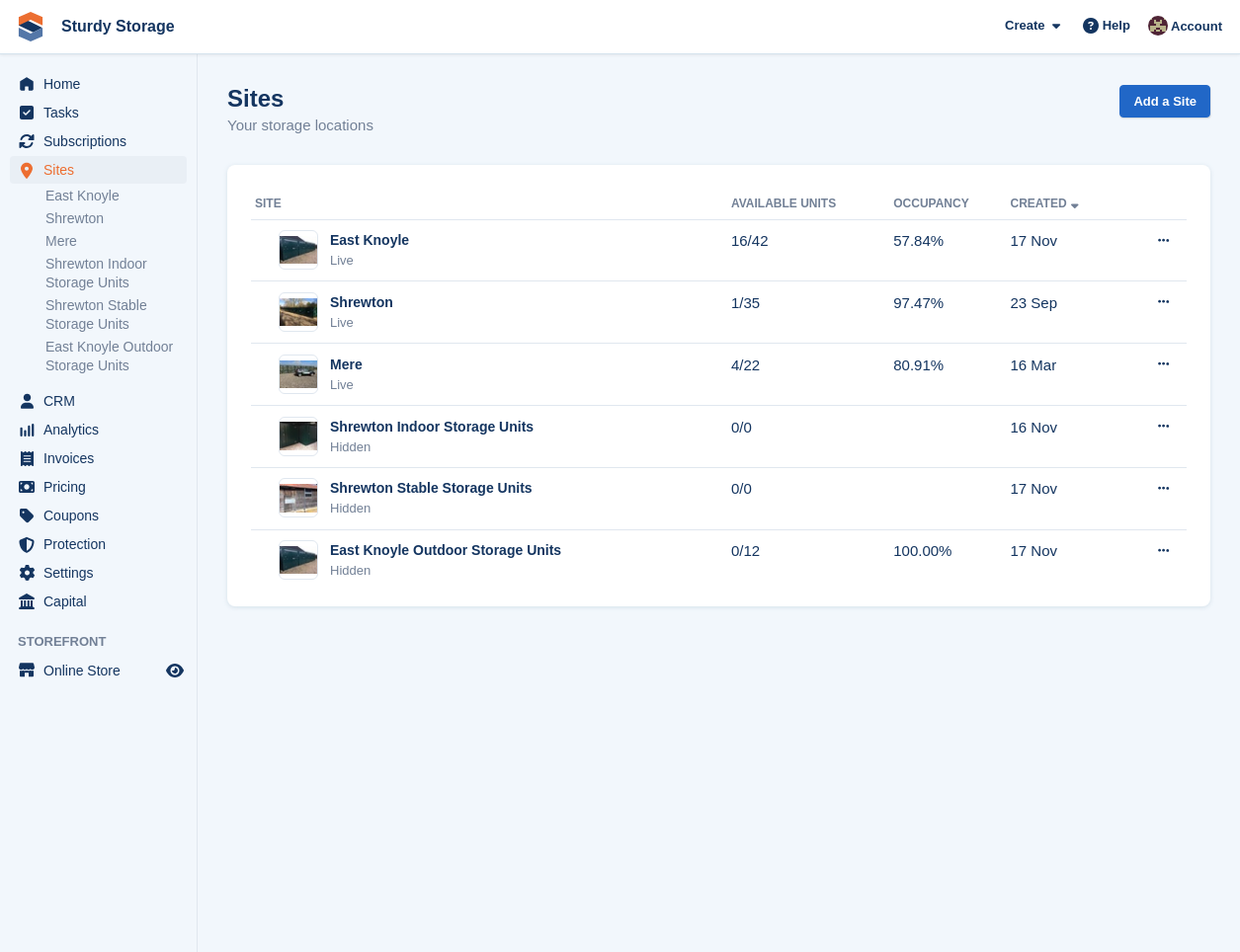 scroll, scrollTop: 0, scrollLeft: 0, axis: both 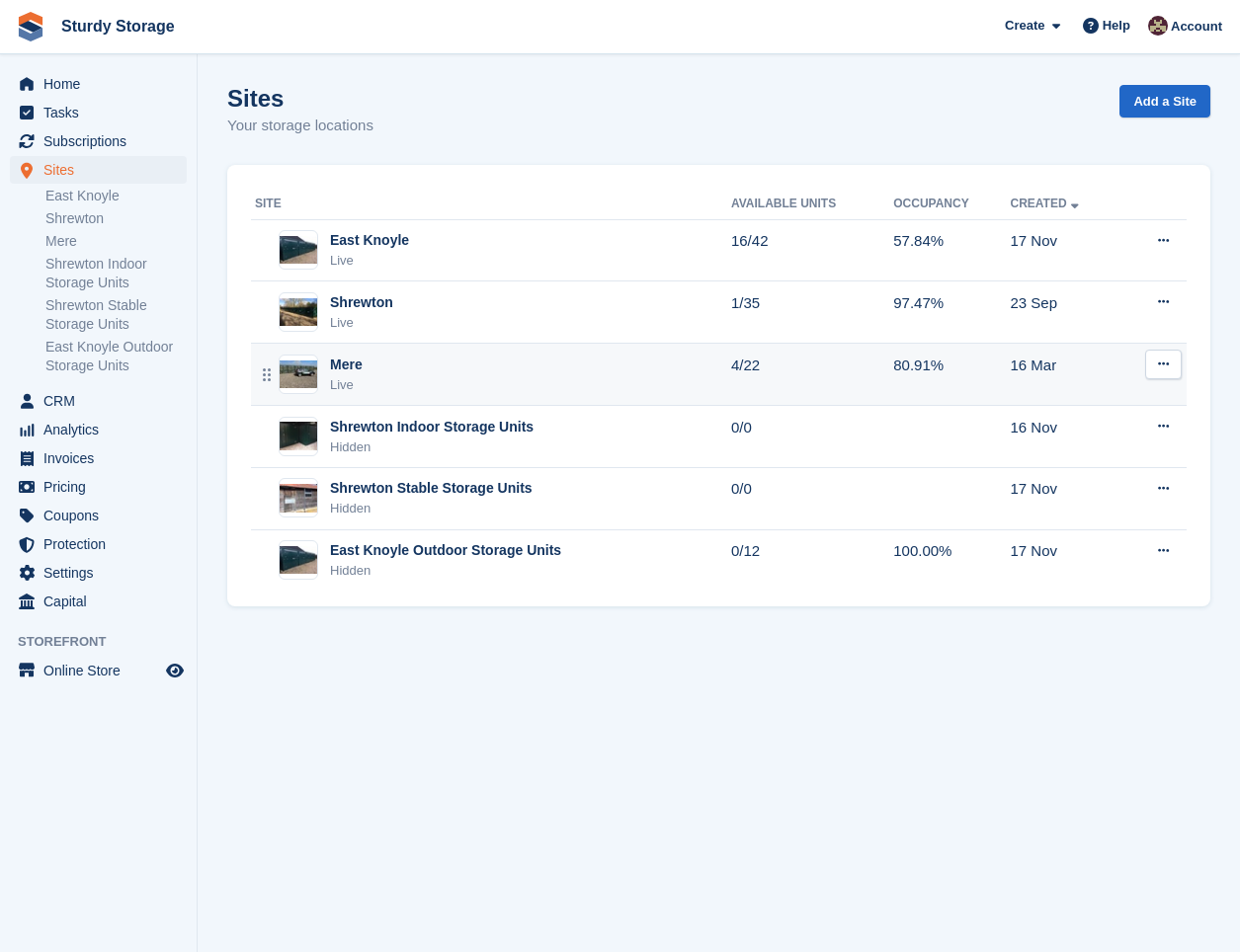 click on "Mere
Live" at bounding box center (493, 374) 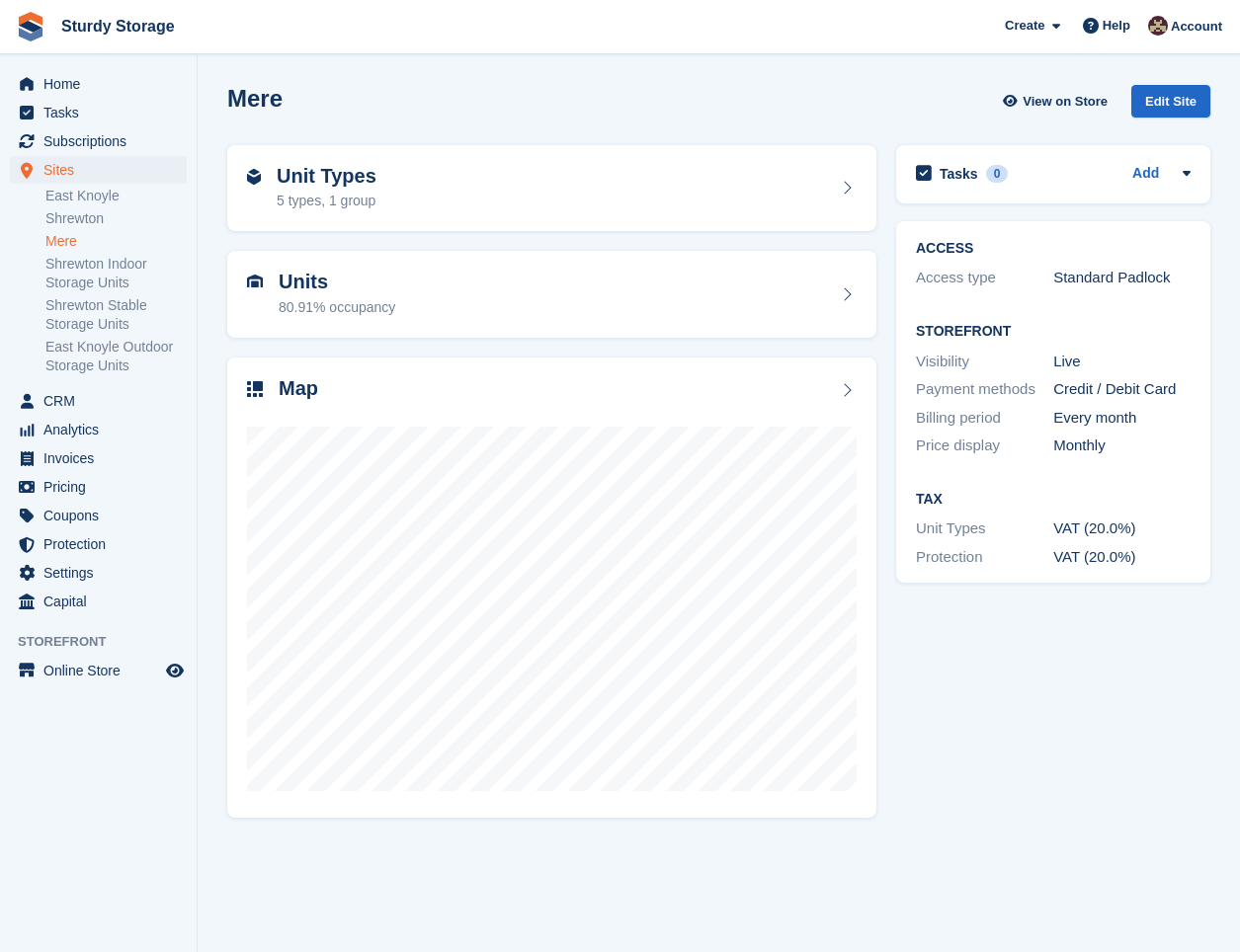 scroll, scrollTop: 0, scrollLeft: 0, axis: both 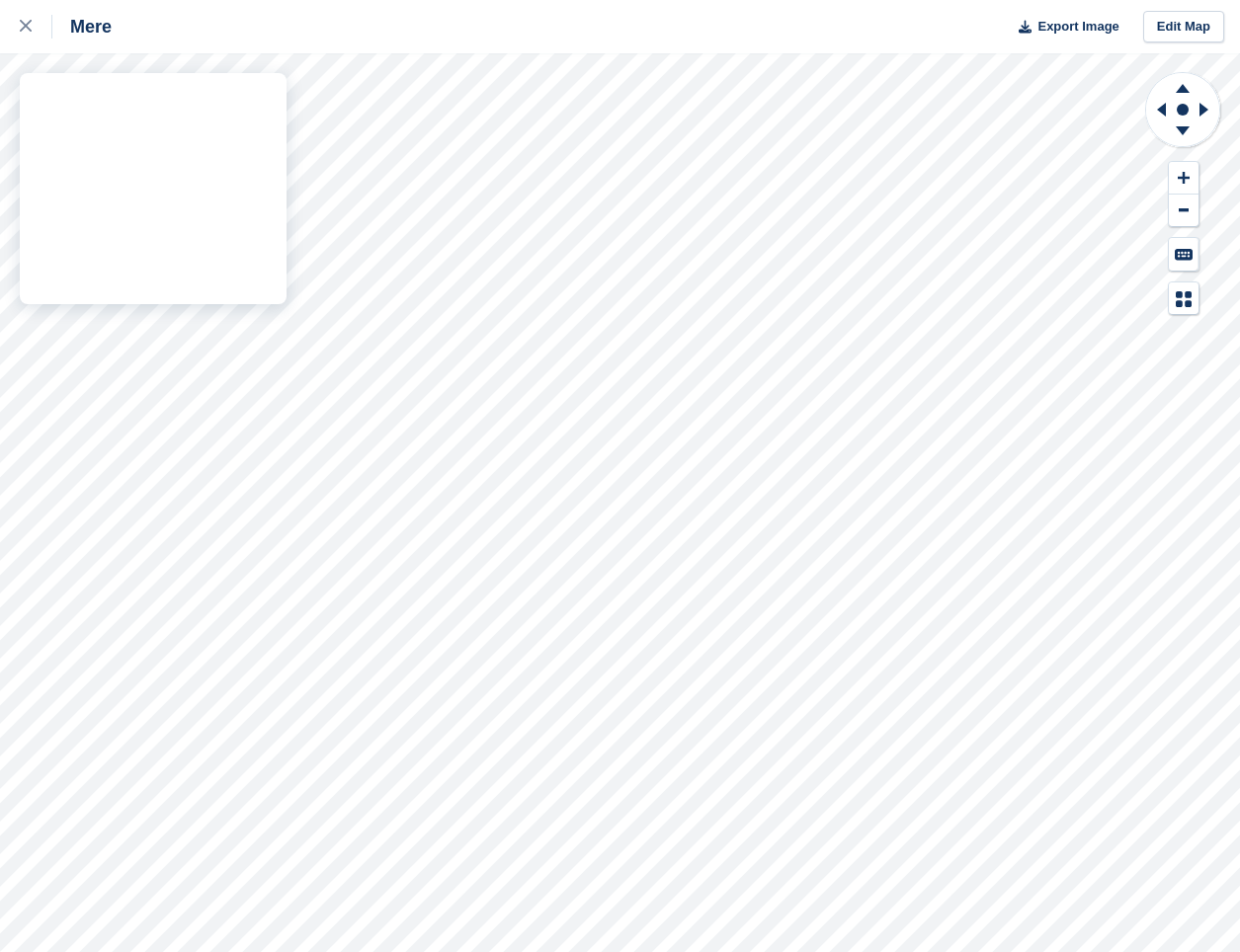 click on "Mere  Export Image Edit Map" at bounding box center [620, 476] 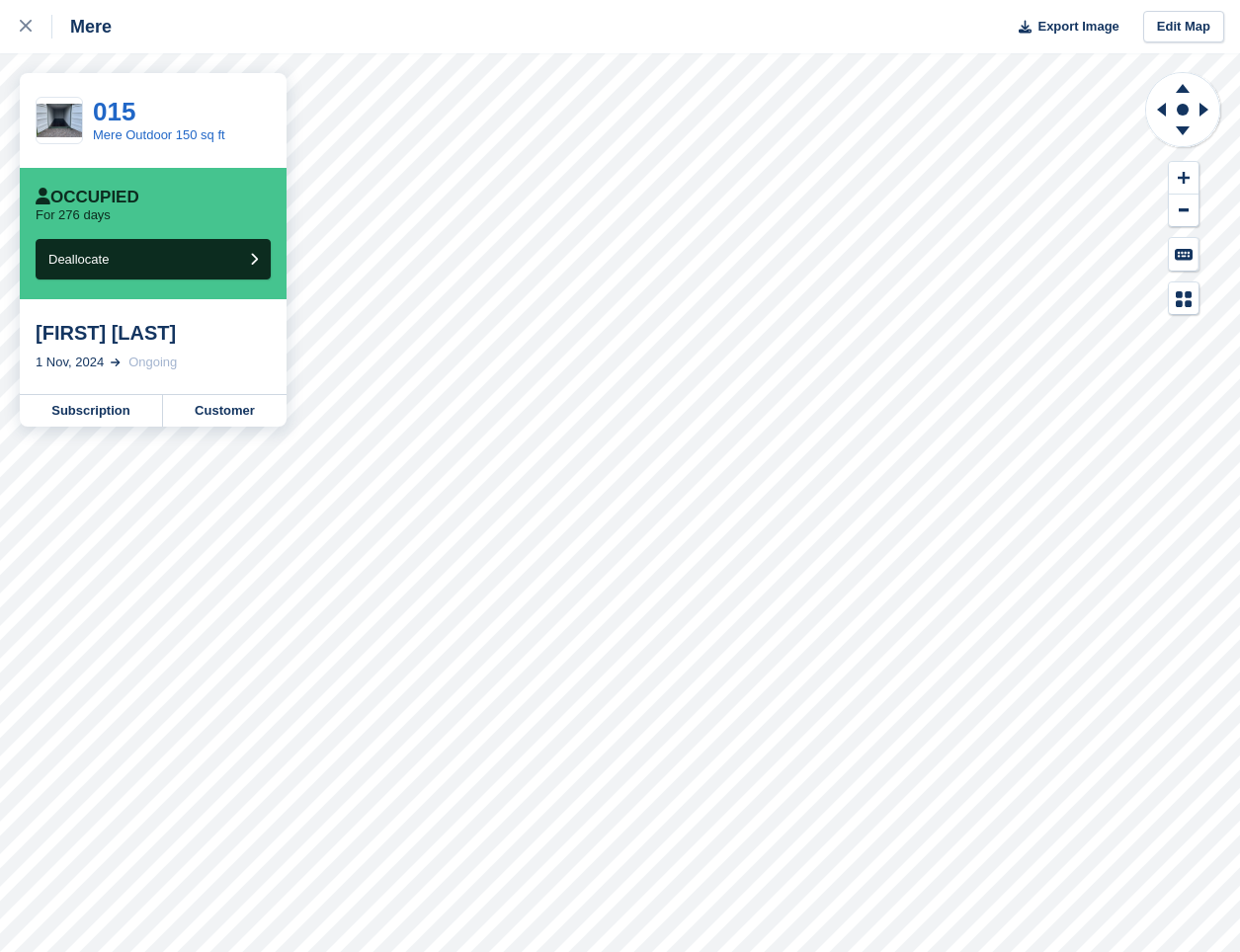 click on "Mere  Export Image Edit Map
015
Mere Outdoor 150 sq ft
Occupied
For 276 days
Deallocate
Susanne Newman
1 Nov, 2024
Ongoing
Subscription
Customer" at bounding box center [620, 476] 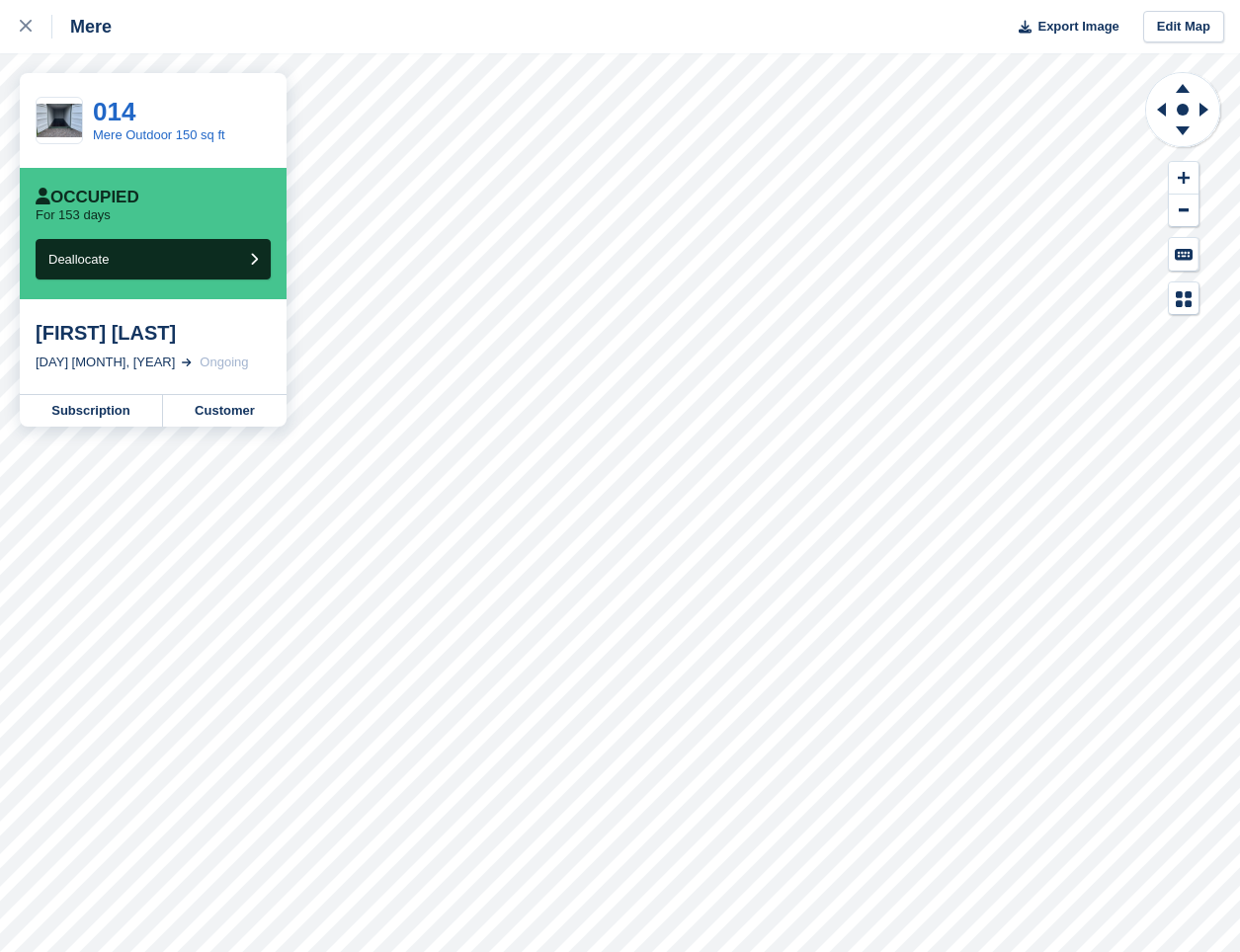 click on "Mere  Export Image Edit Map
014
Mere Outdoor 150 sq ft
Occupied
For 153 days
Deallocate
Wayne Stevens
4 Mar, 2025
Ongoing
Subscription
Customer" at bounding box center (620, 476) 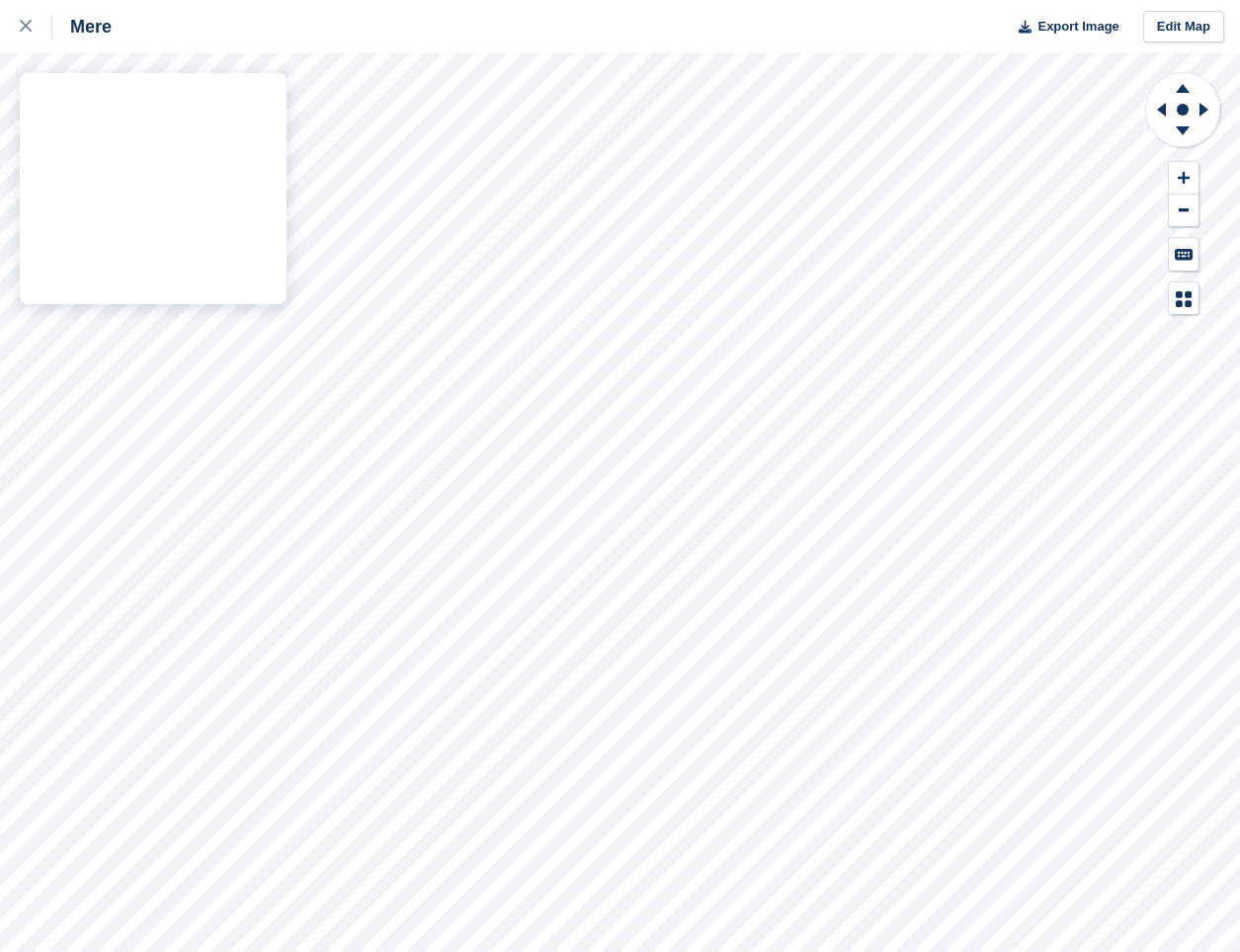 click on "Mere  Export Image Edit Map" at bounding box center (620, 476) 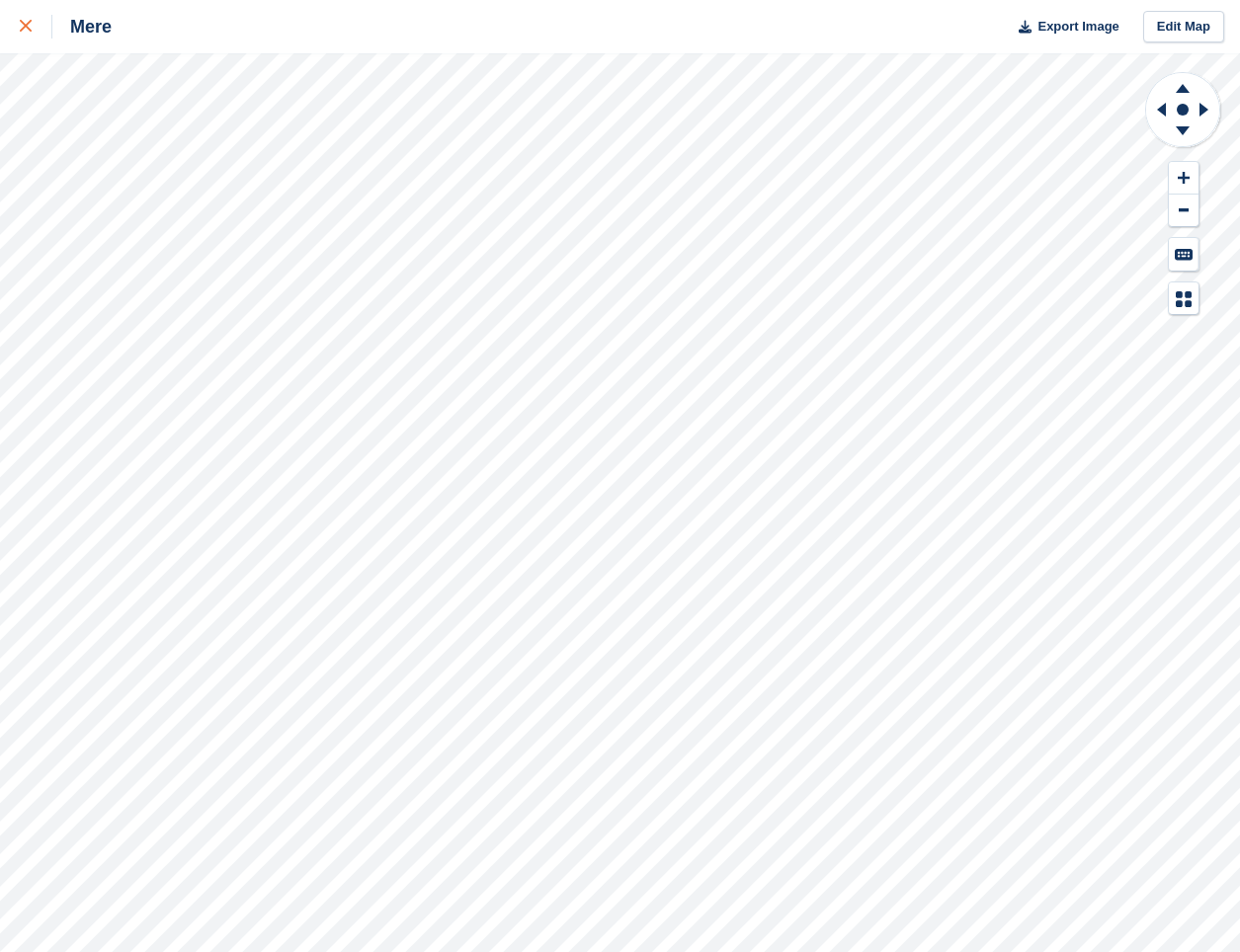 click 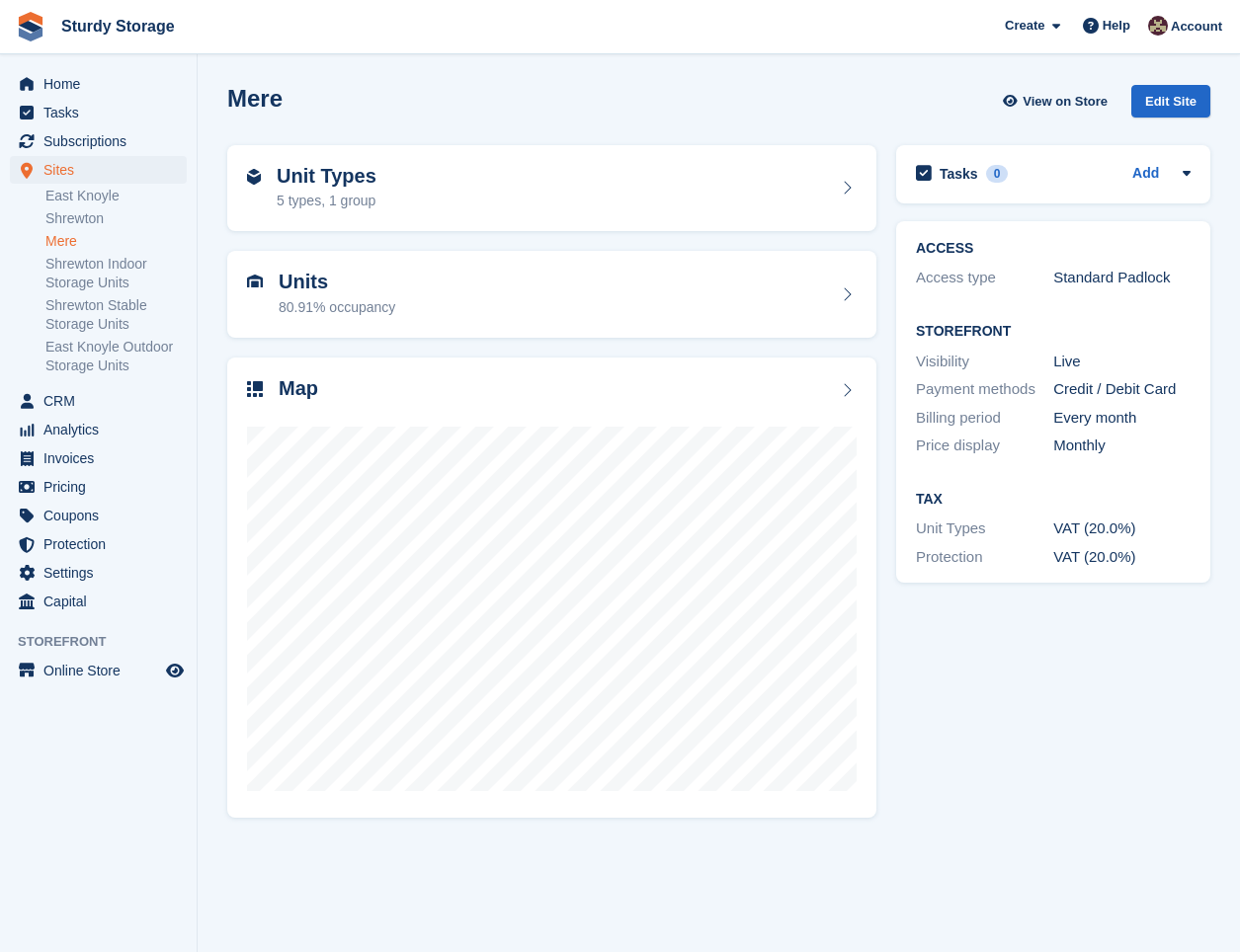 scroll, scrollTop: 0, scrollLeft: 0, axis: both 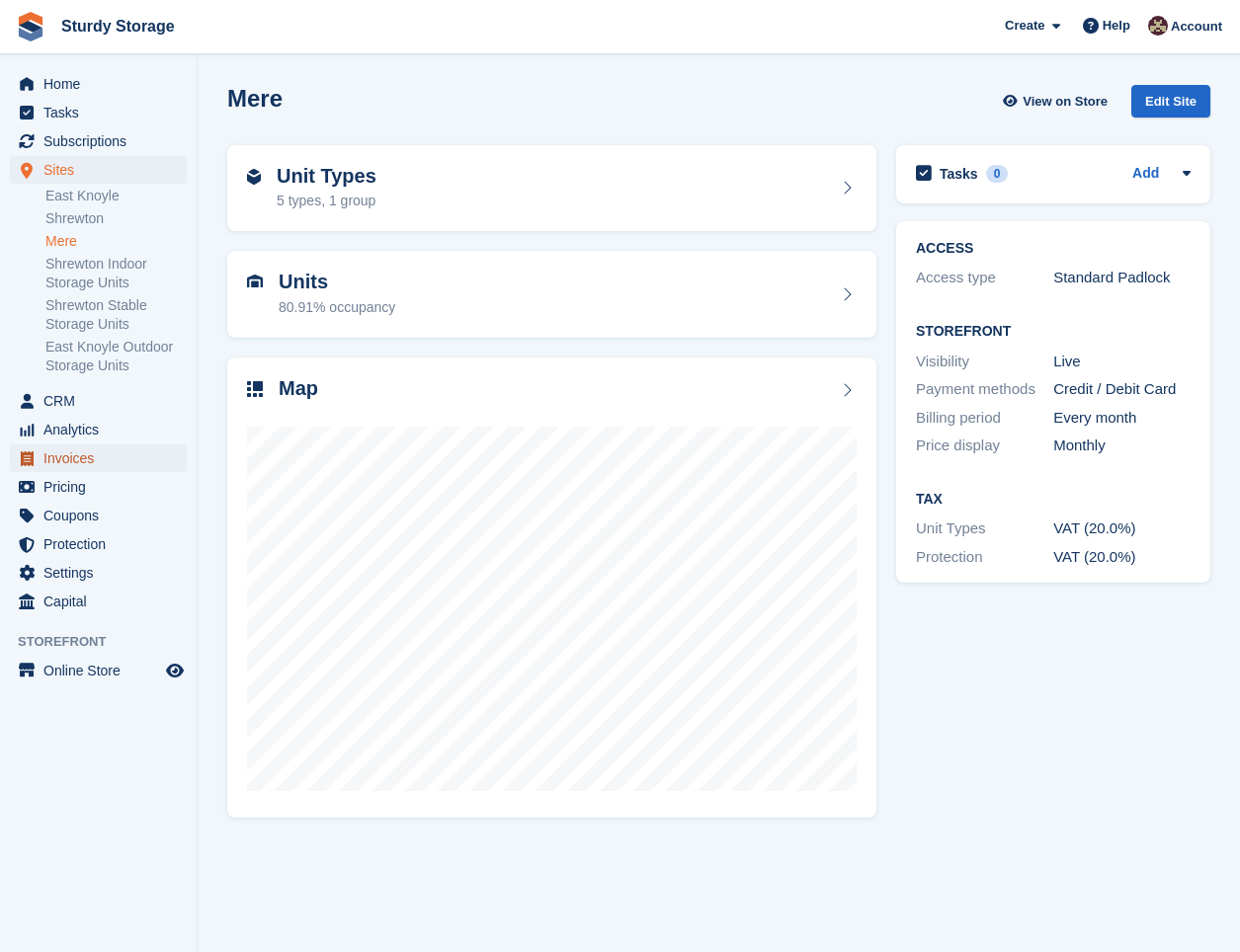 click on "Invoices" at bounding box center (103, 458) 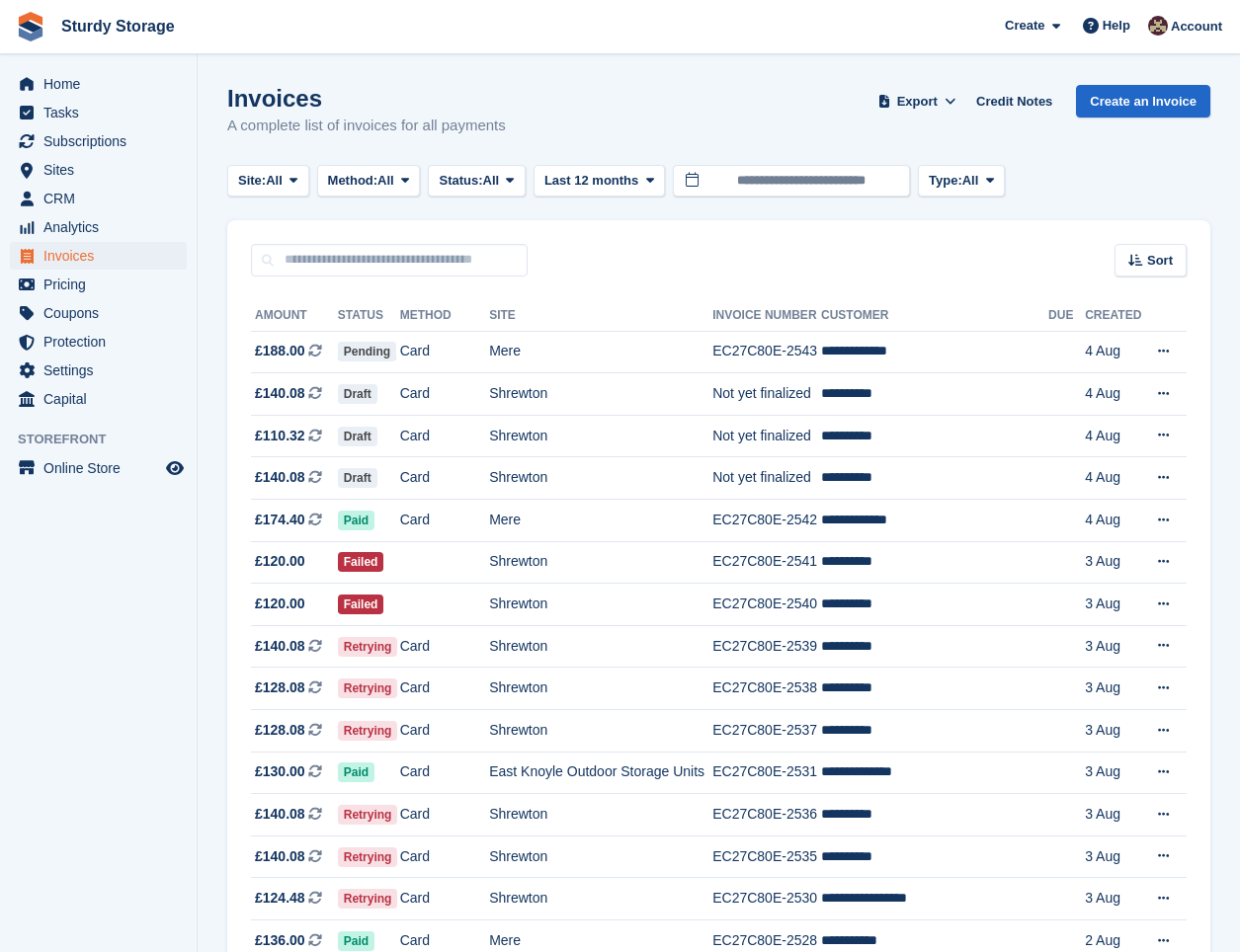 scroll, scrollTop: 0, scrollLeft: 0, axis: both 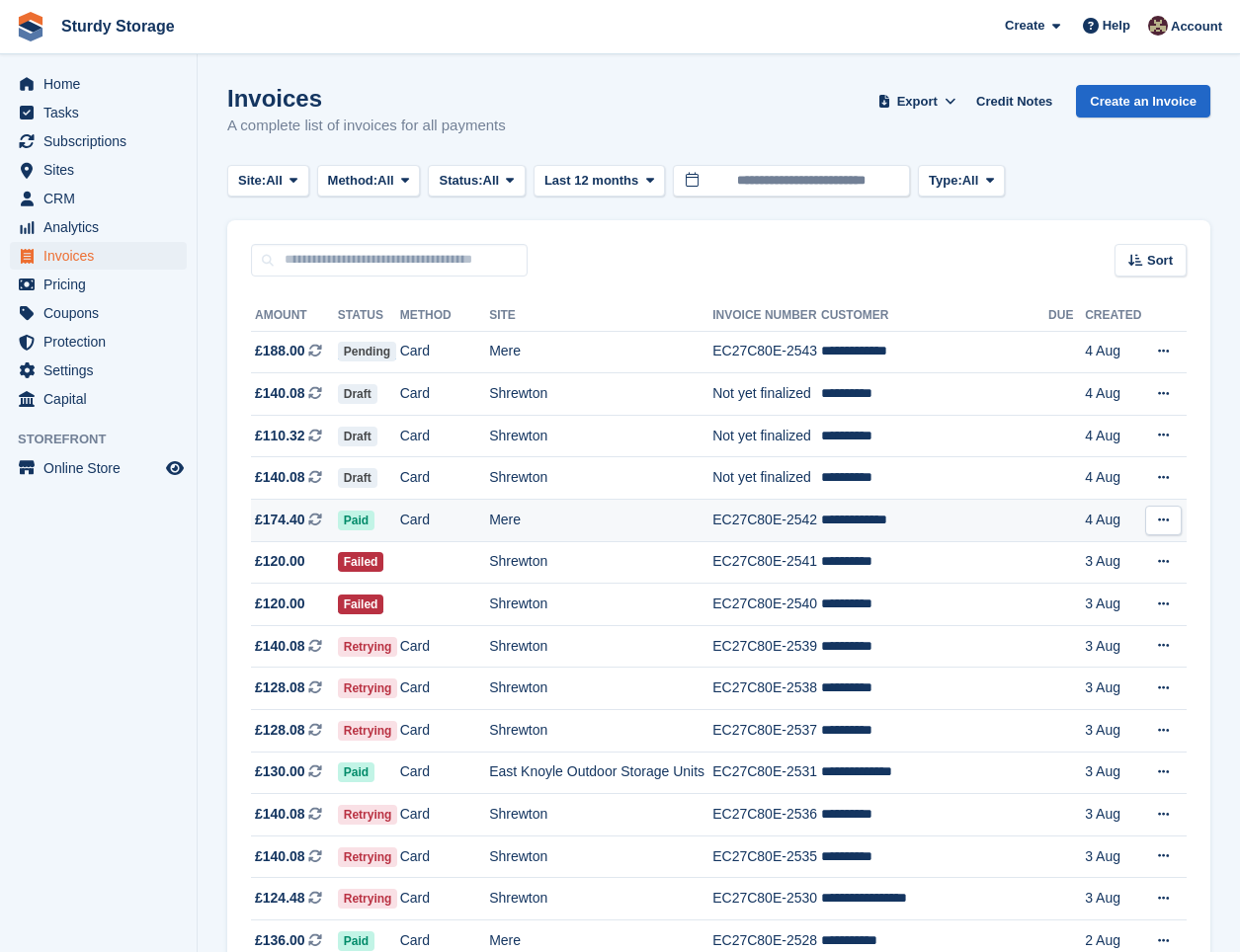 click on "Card" at bounding box center [445, 520] 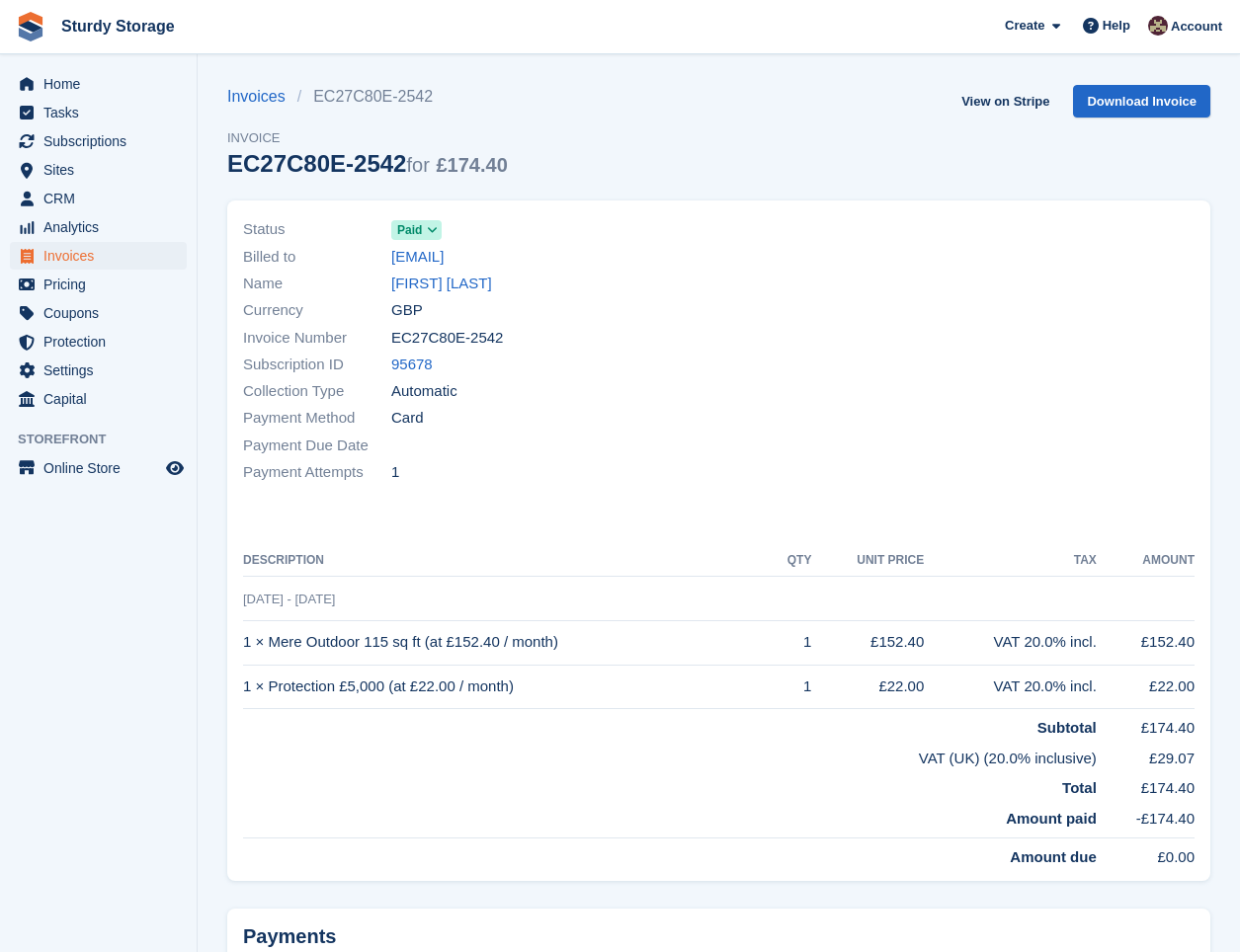 scroll, scrollTop: 0, scrollLeft: 0, axis: both 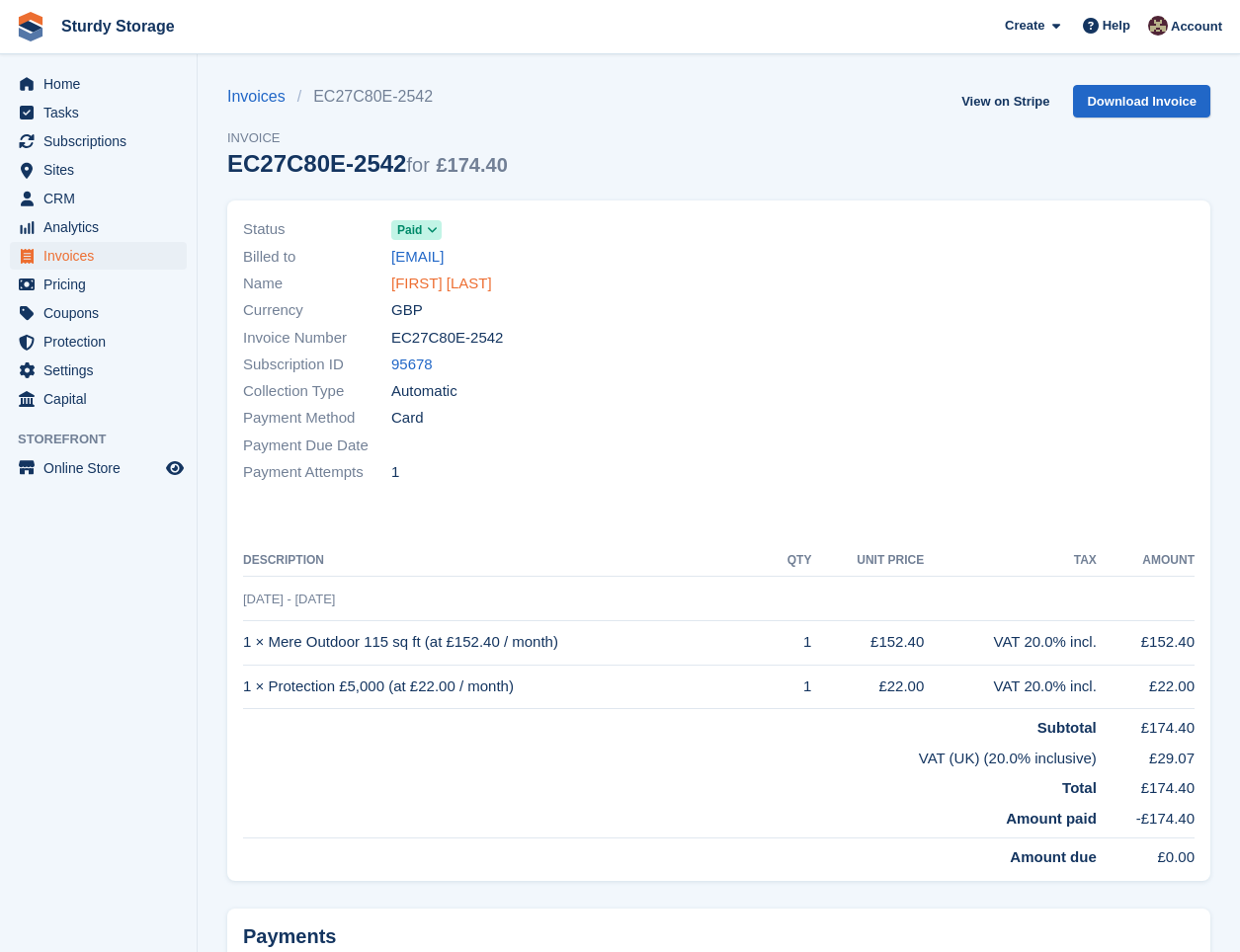 click on "[FIRST] [LAST]" at bounding box center (442, 283) 